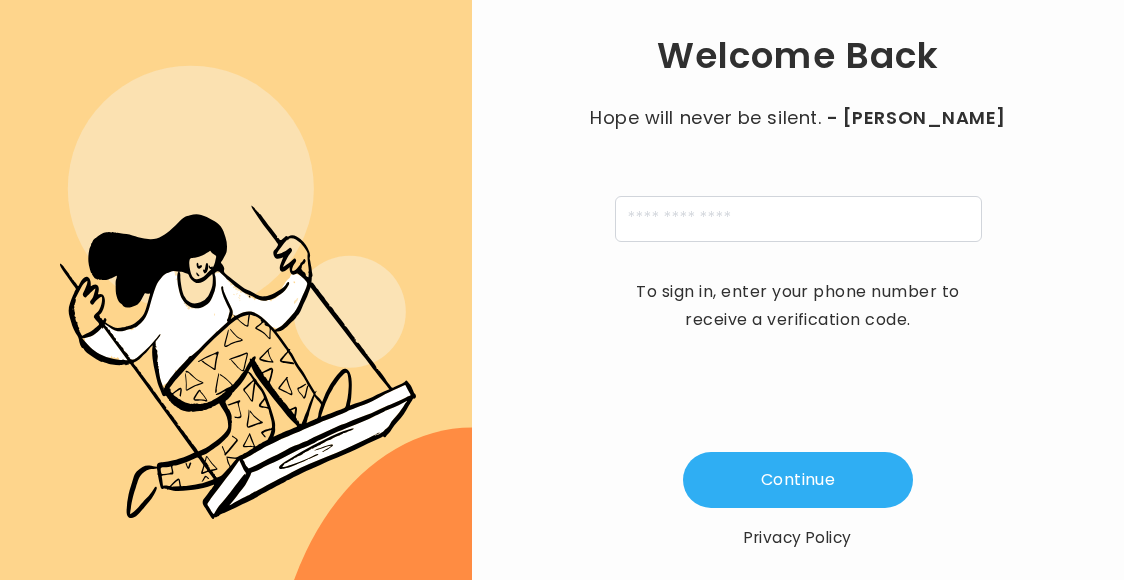 scroll, scrollTop: 0, scrollLeft: 0, axis: both 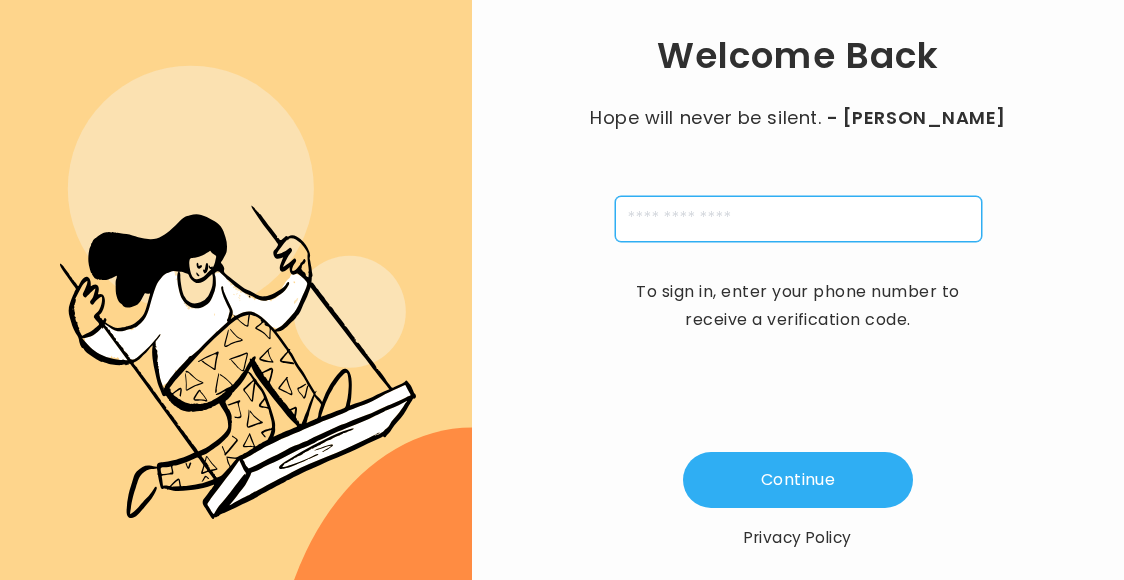 click at bounding box center [798, 219] 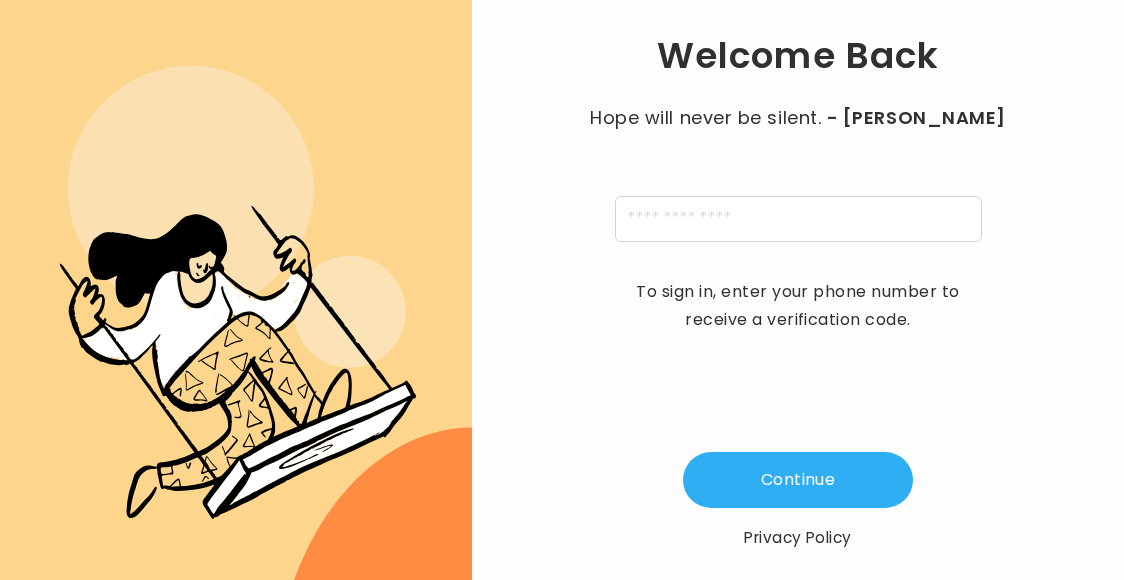 click on "Welcome Back Hope will never be silent.   - Harvey Milk To sign in, enter your phone number to receive a verification code. Continue Privacy Policy" at bounding box center (798, 292) 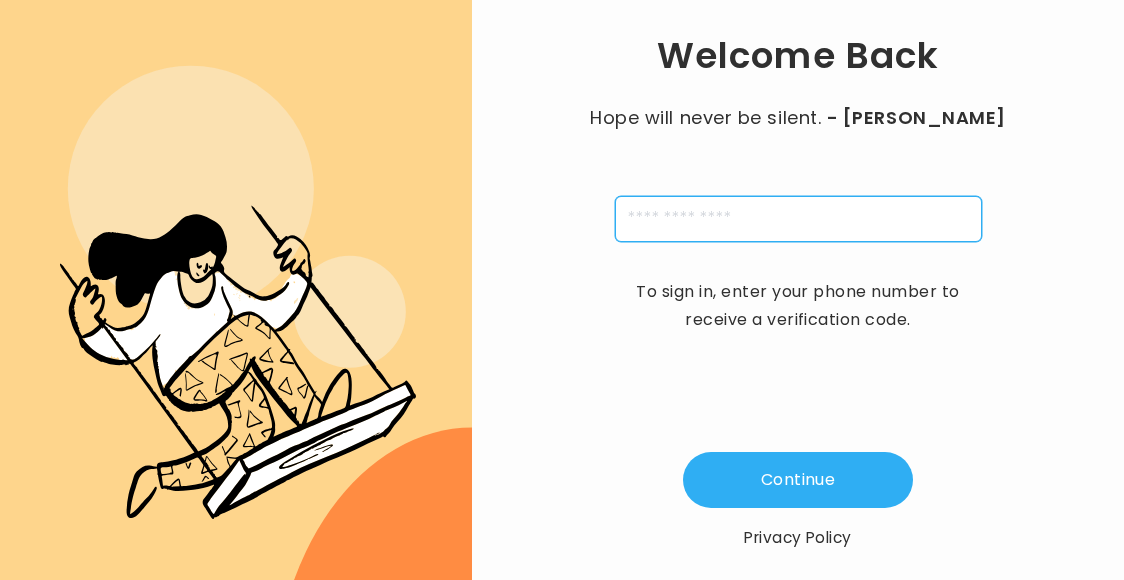 click at bounding box center (798, 219) 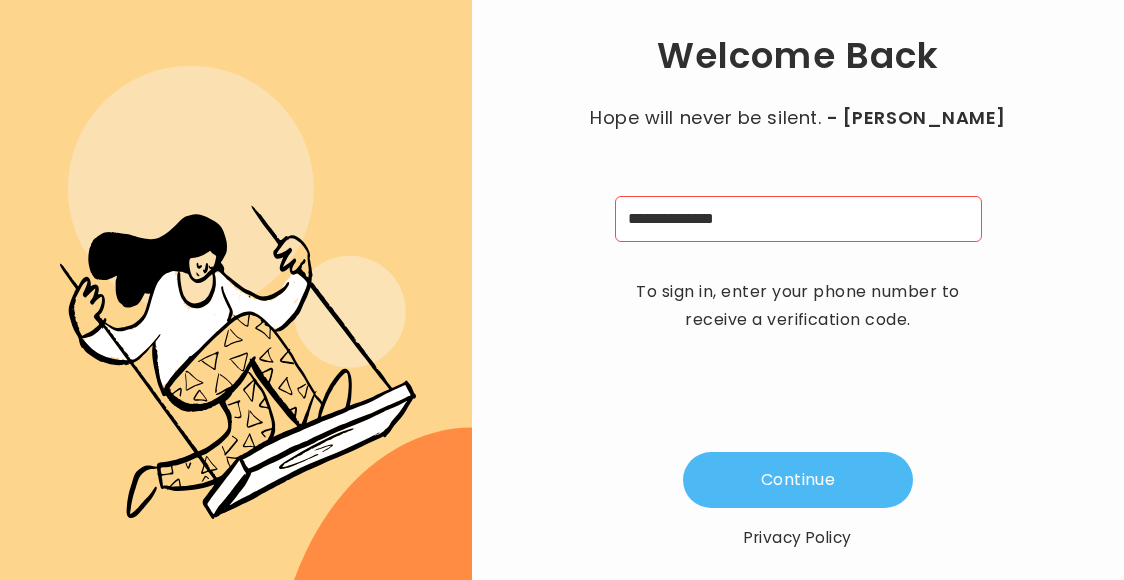 click on "Continue" at bounding box center [798, 480] 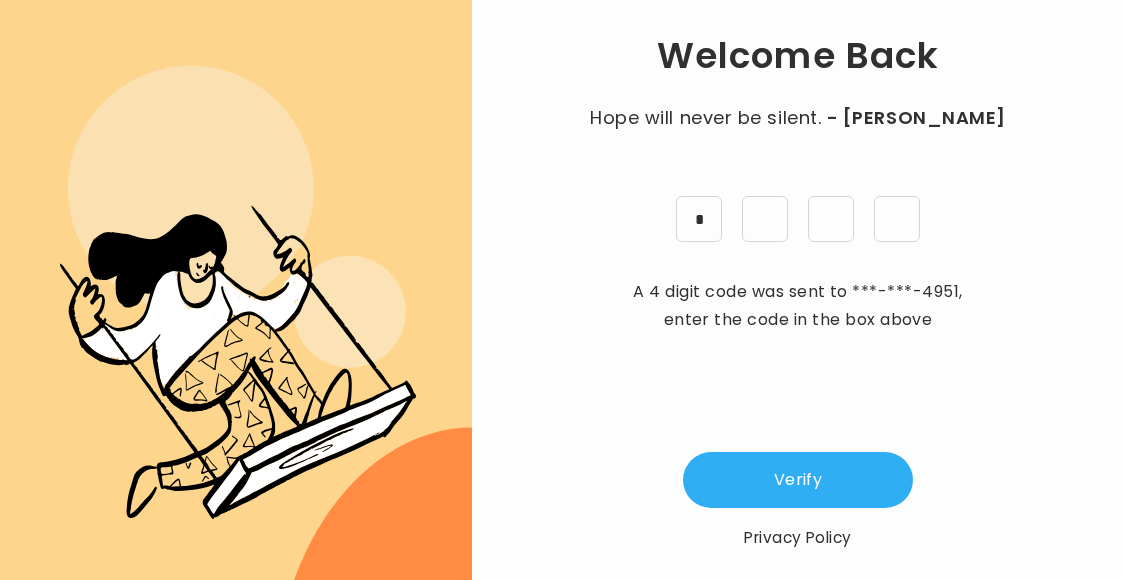 type on "*" 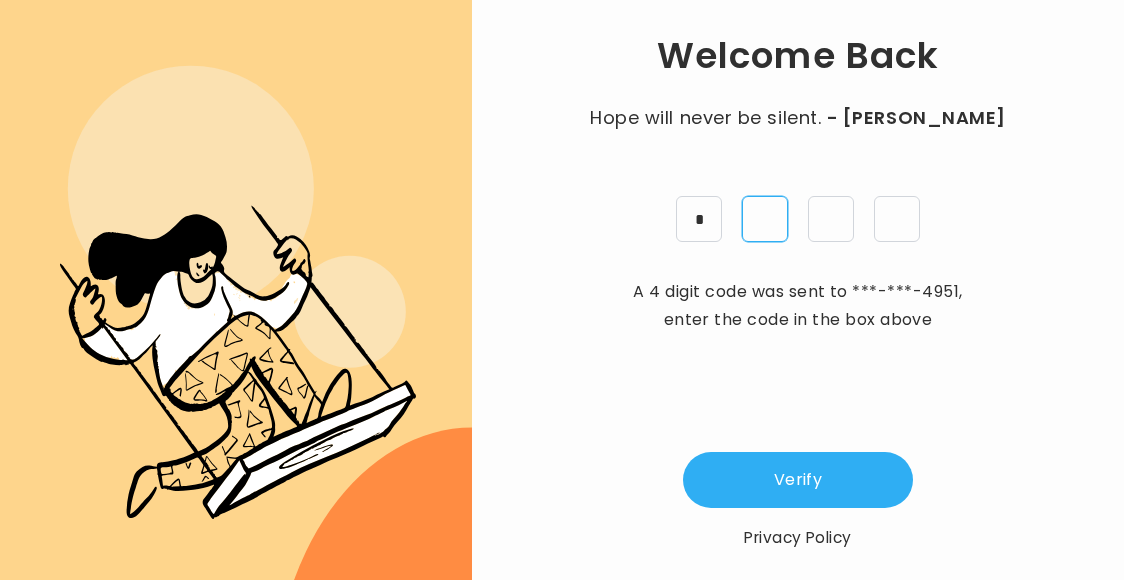 type on "*" 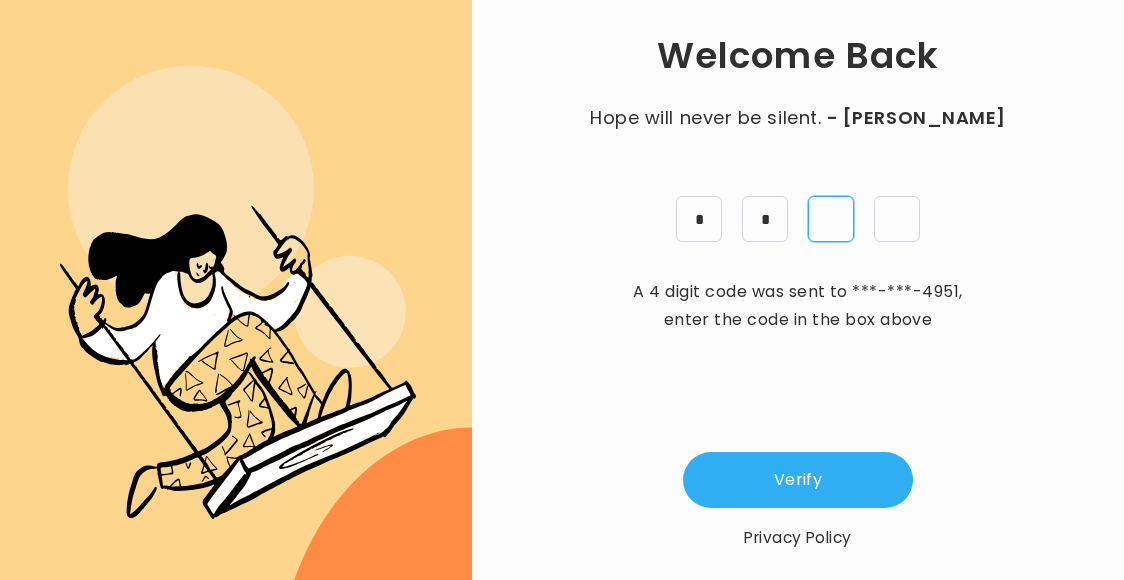 type on "*" 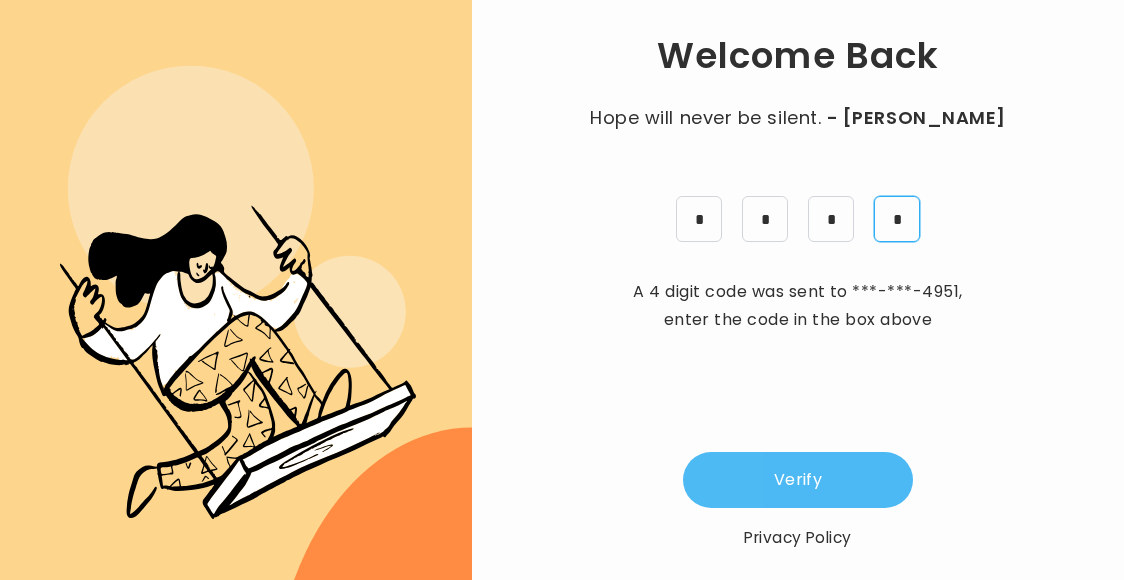 type on "*" 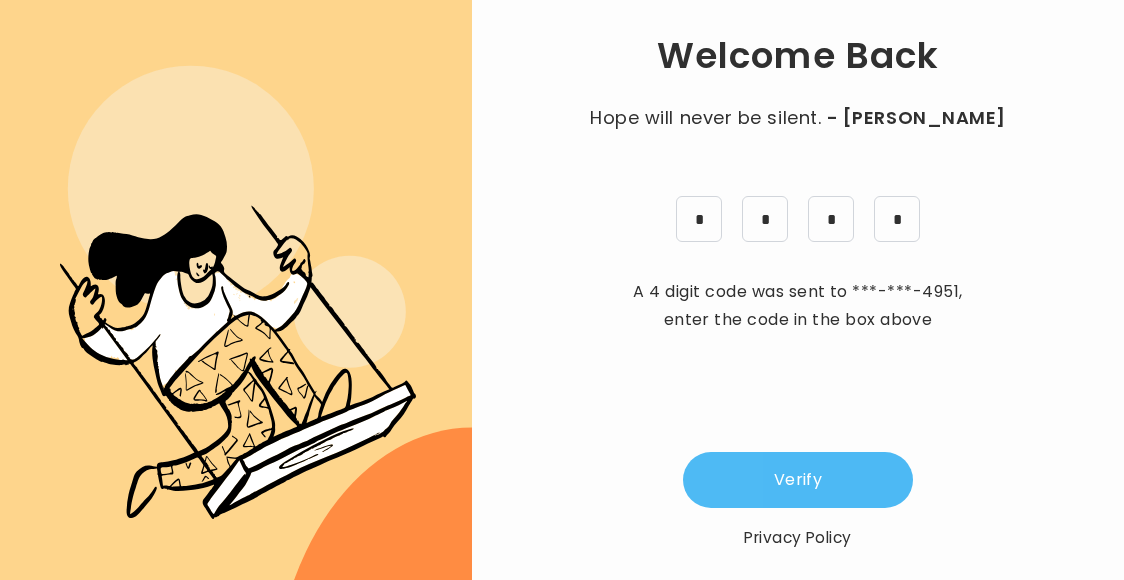 click on "Verify" at bounding box center (798, 480) 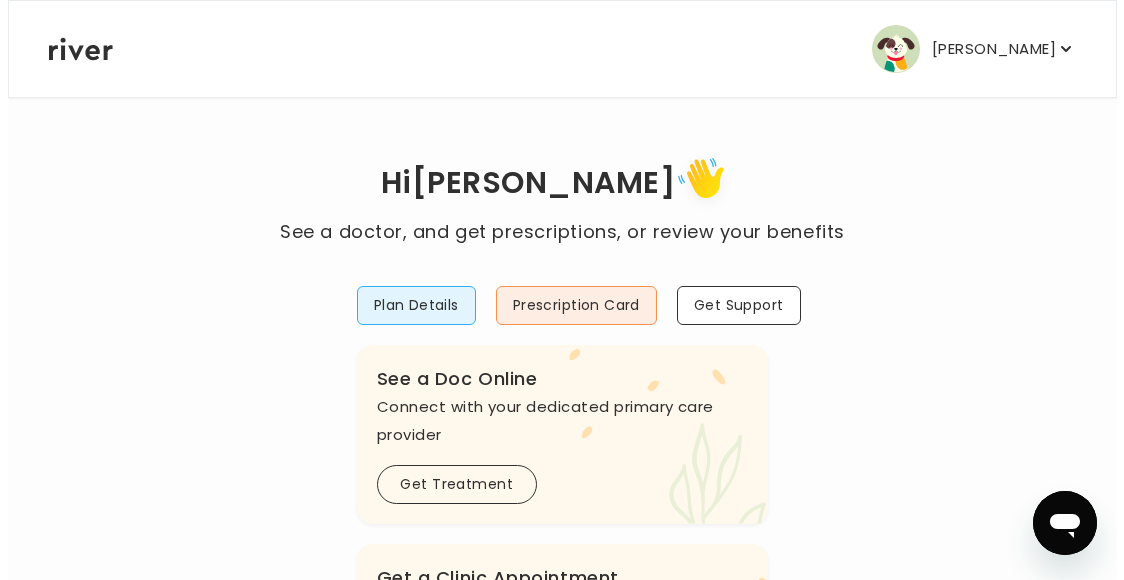 scroll, scrollTop: 0, scrollLeft: 0, axis: both 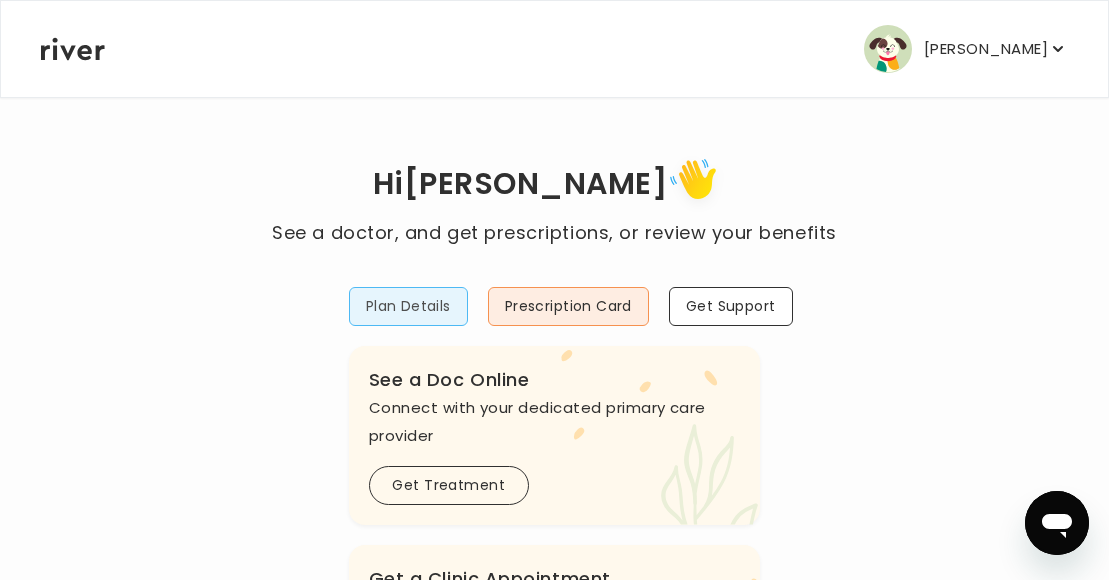 click on "Plan Details" at bounding box center [408, 306] 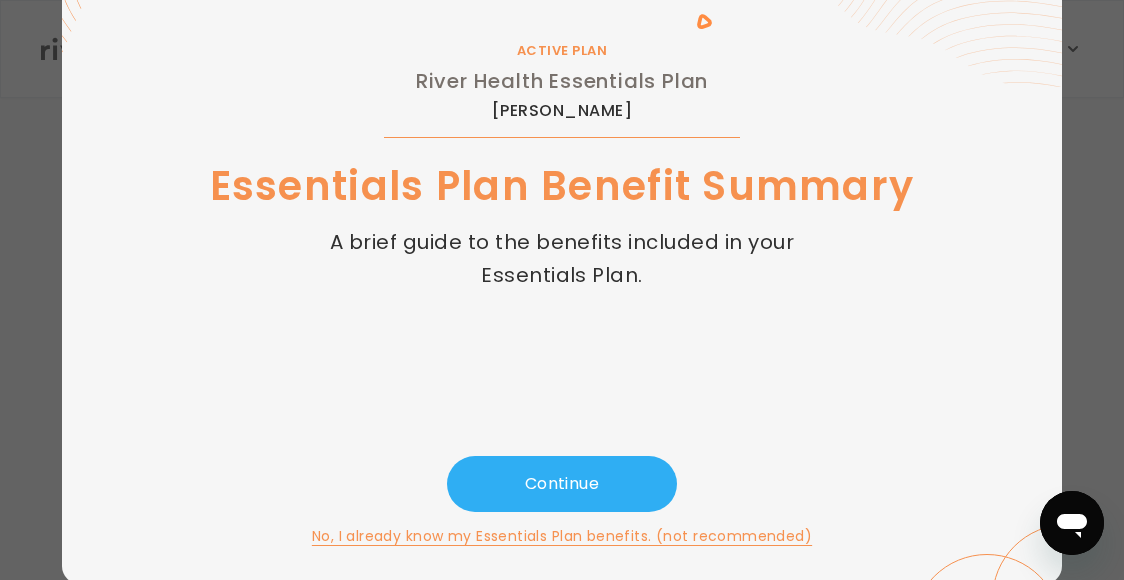 scroll, scrollTop: 134, scrollLeft: 0, axis: vertical 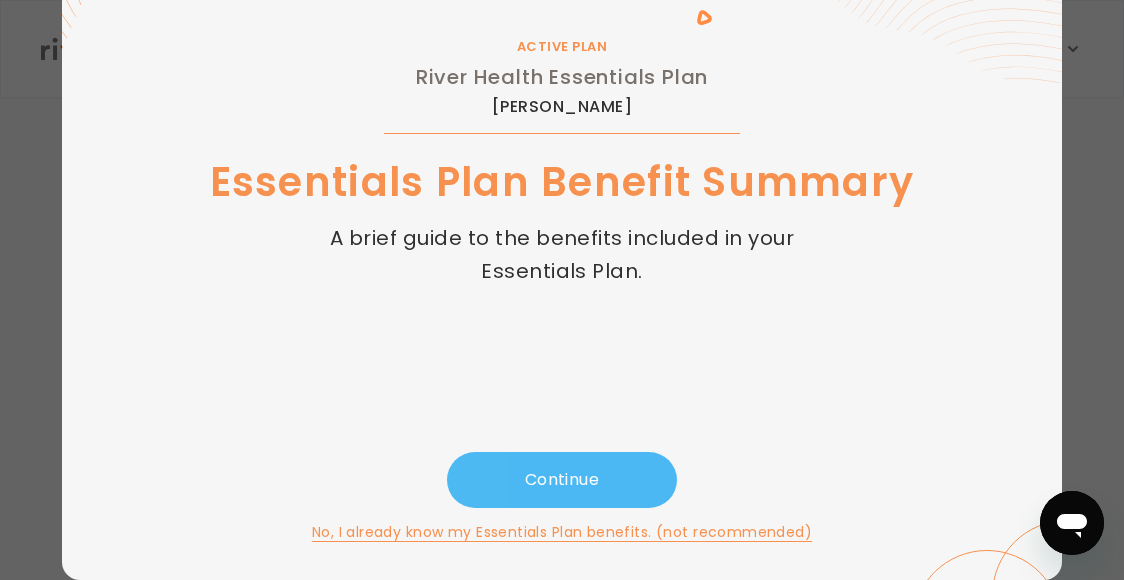 click on "Continue" at bounding box center [562, 480] 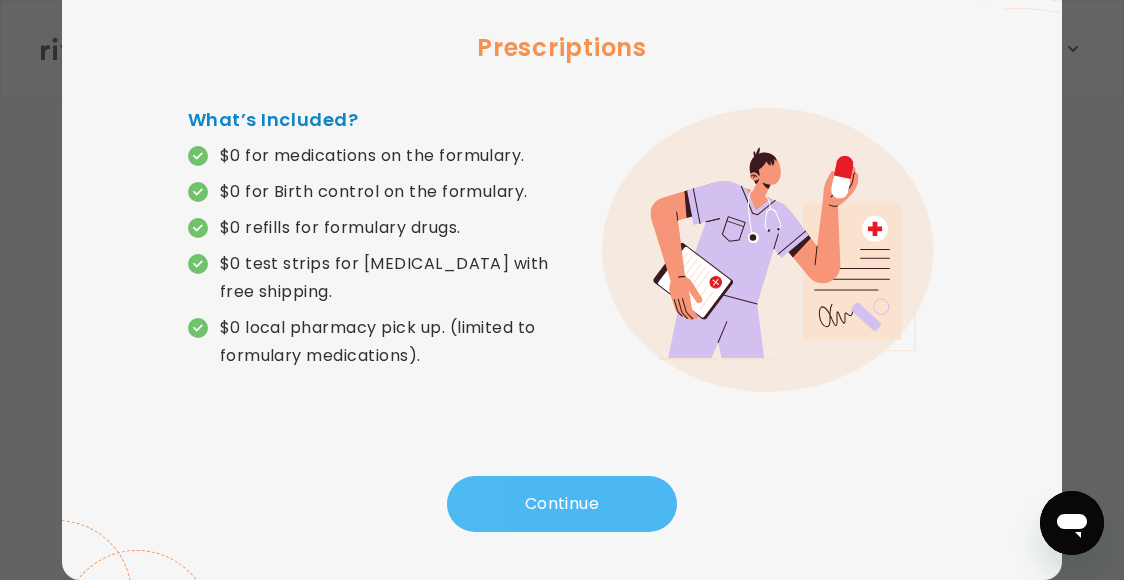 click on "Continue" at bounding box center (562, 504) 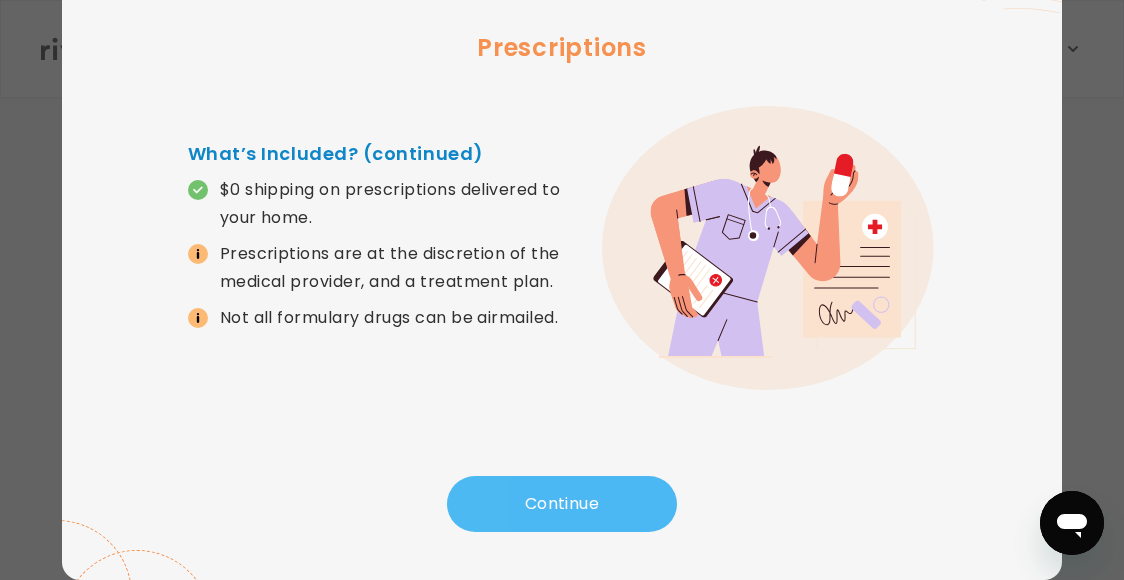 click on "Continue" at bounding box center [562, 504] 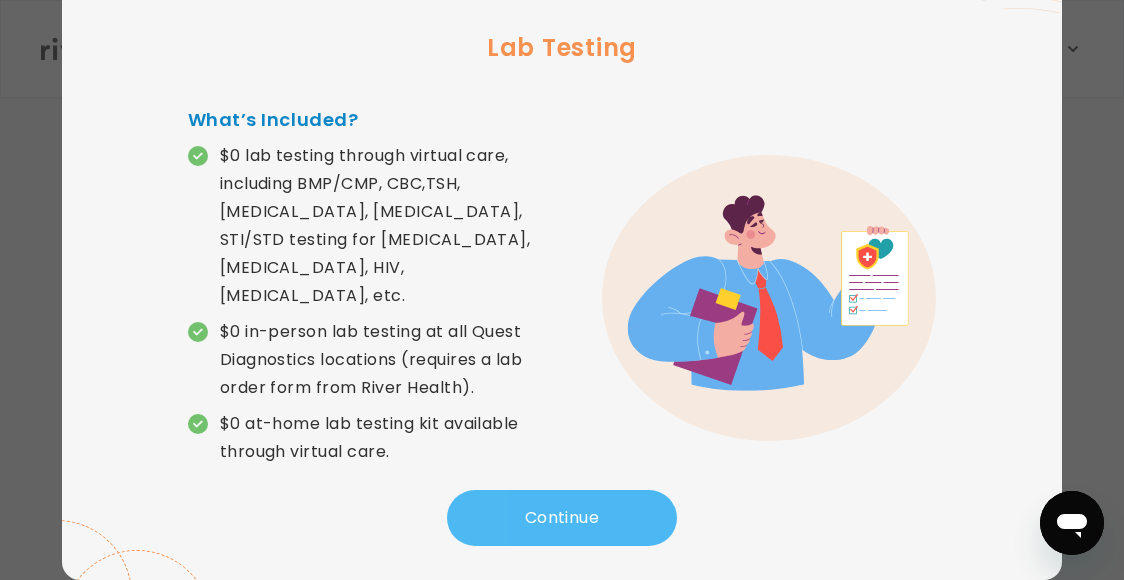 click on "Continue" at bounding box center (562, 518) 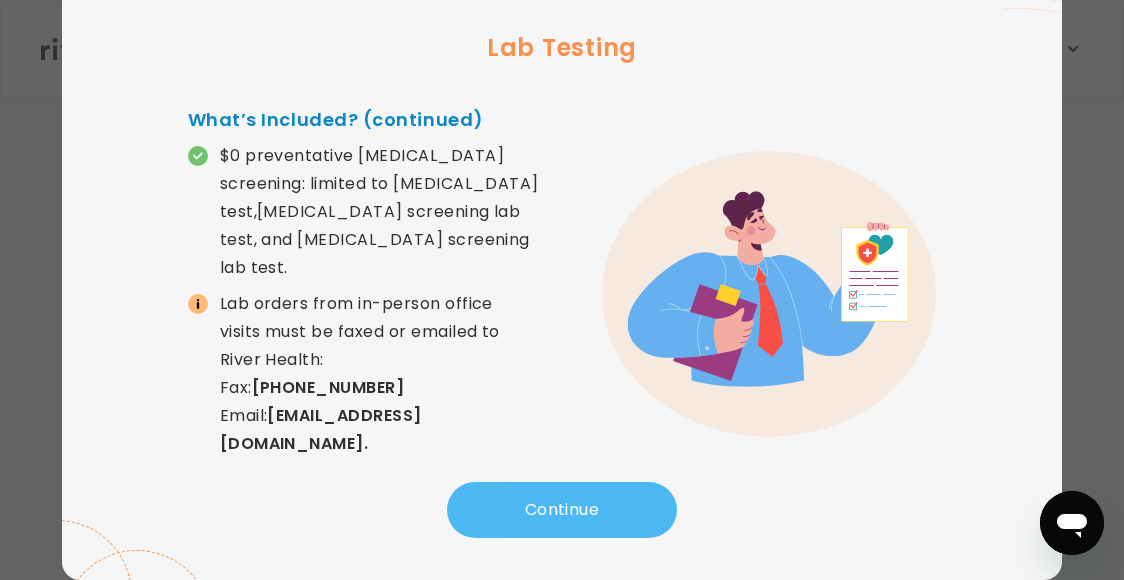 click on "Continue" at bounding box center [562, 510] 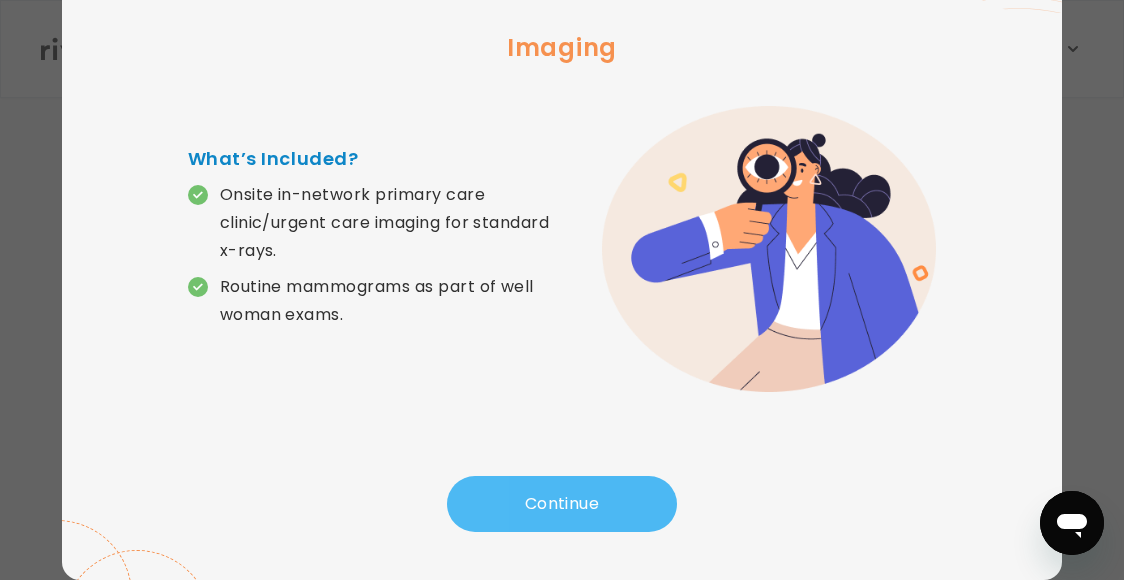click on "Continue" at bounding box center (562, 504) 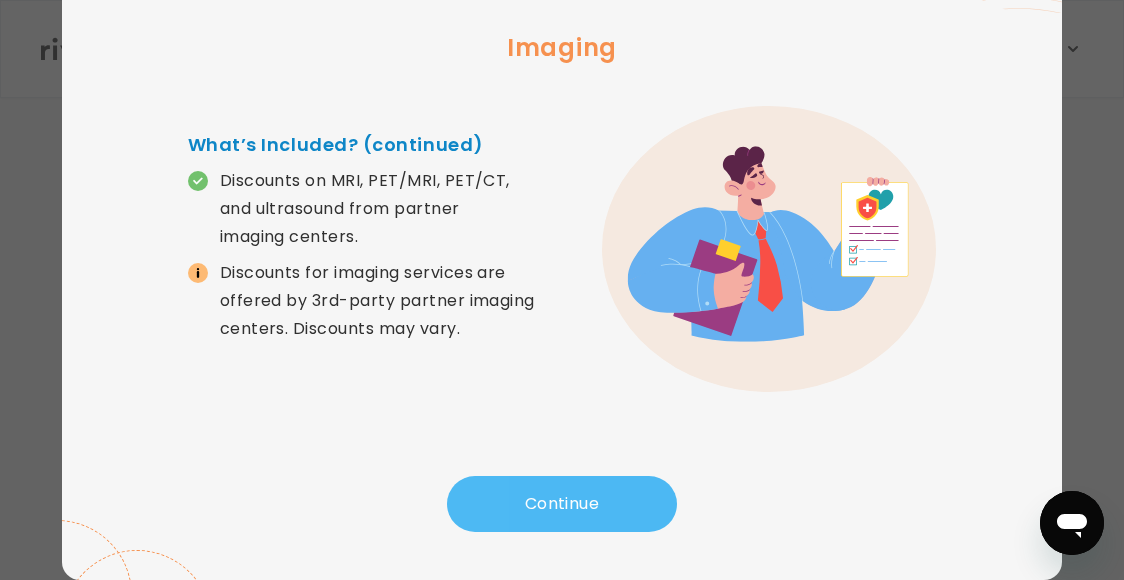 click on "Continue" at bounding box center (562, 504) 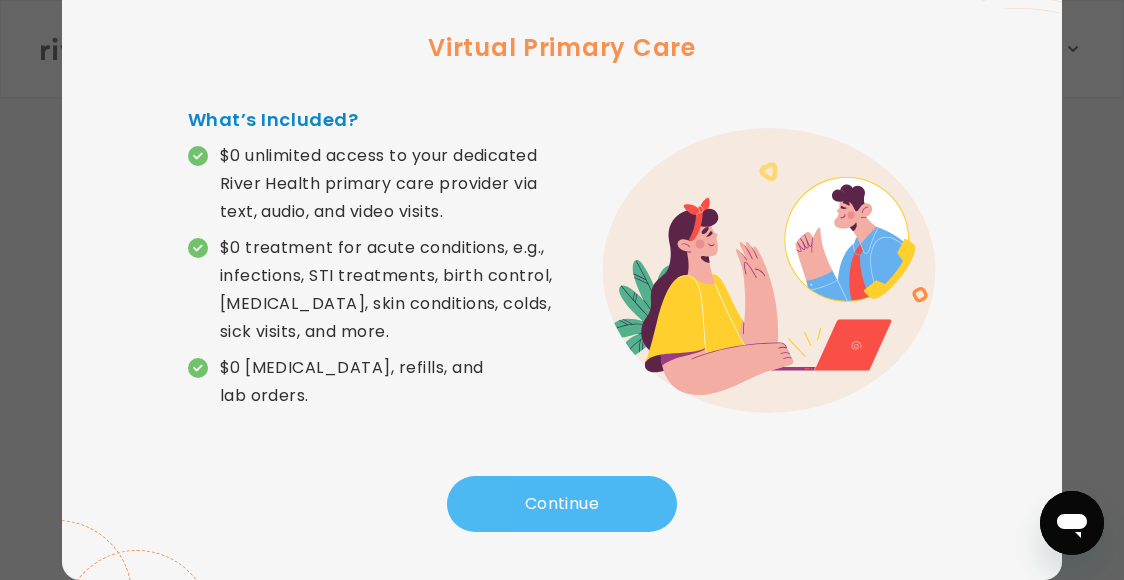 click on "Continue" at bounding box center [562, 504] 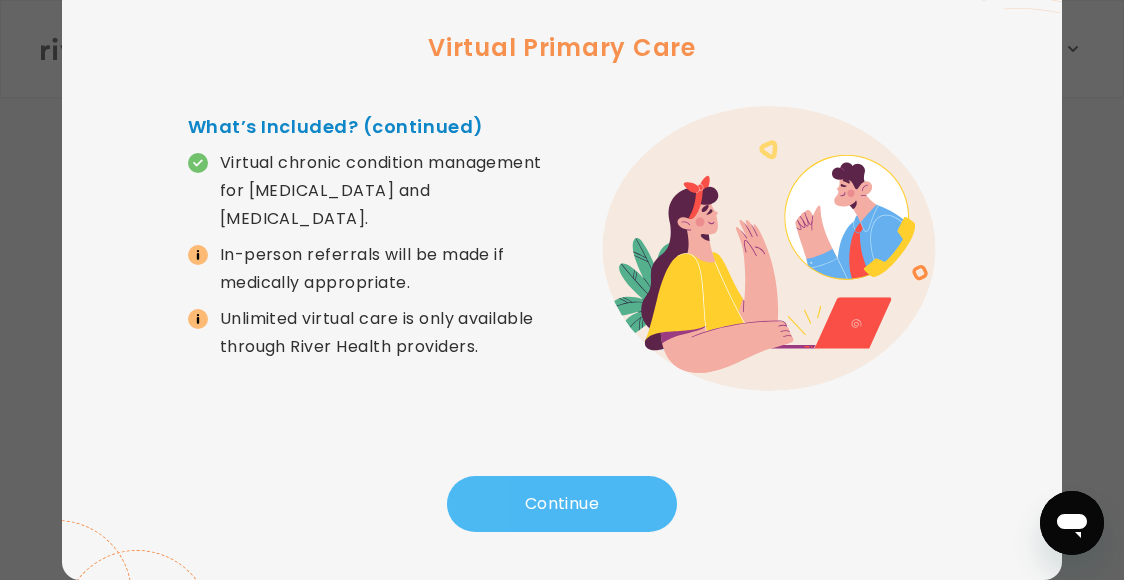 click on "Continue" at bounding box center (562, 504) 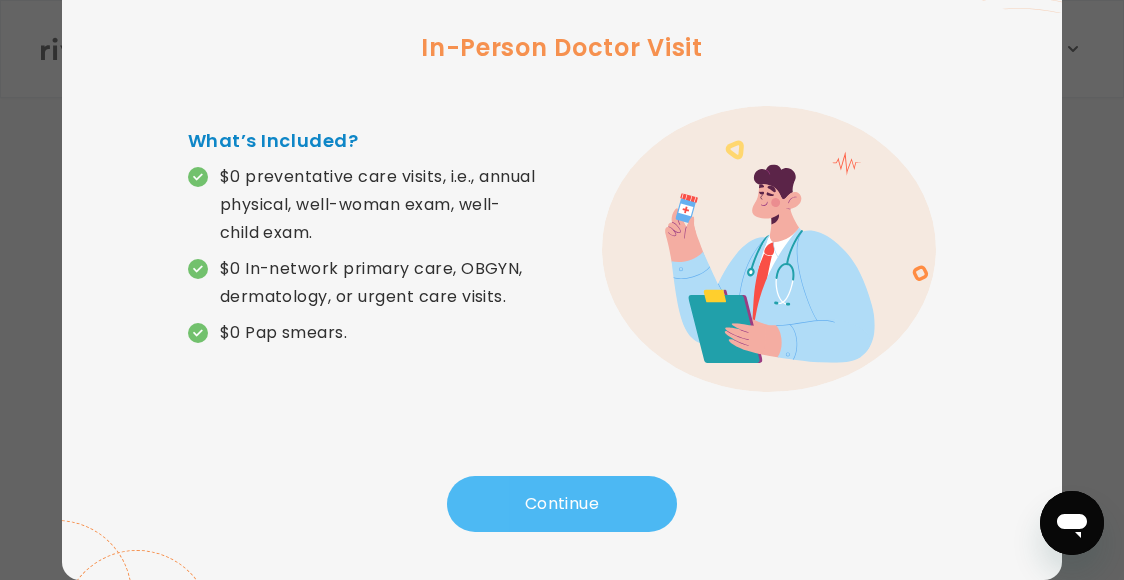 click on "Continue" at bounding box center [562, 504] 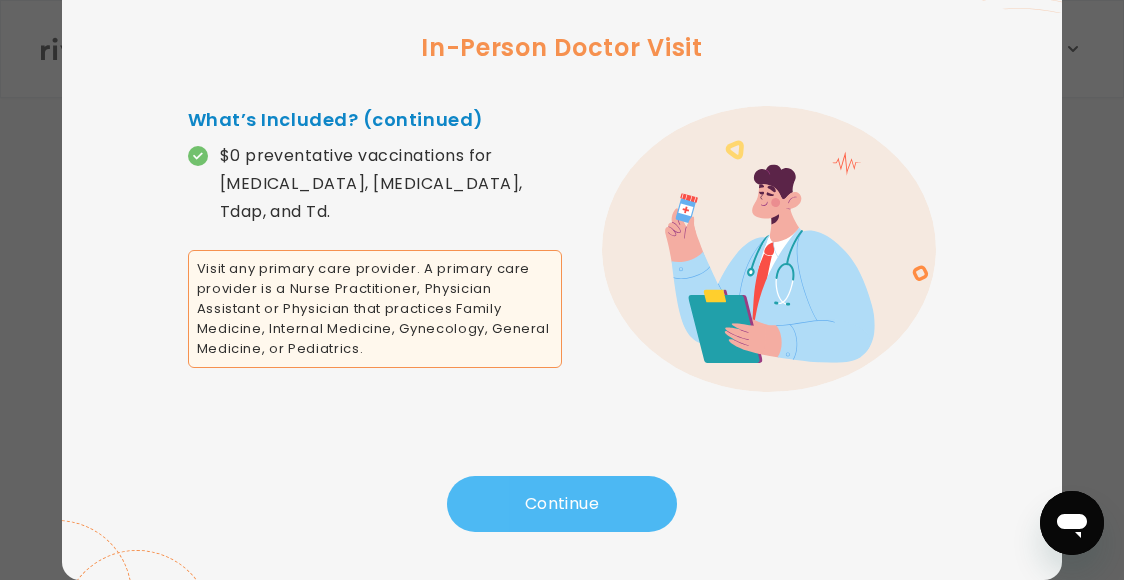 click on "Continue" at bounding box center [562, 504] 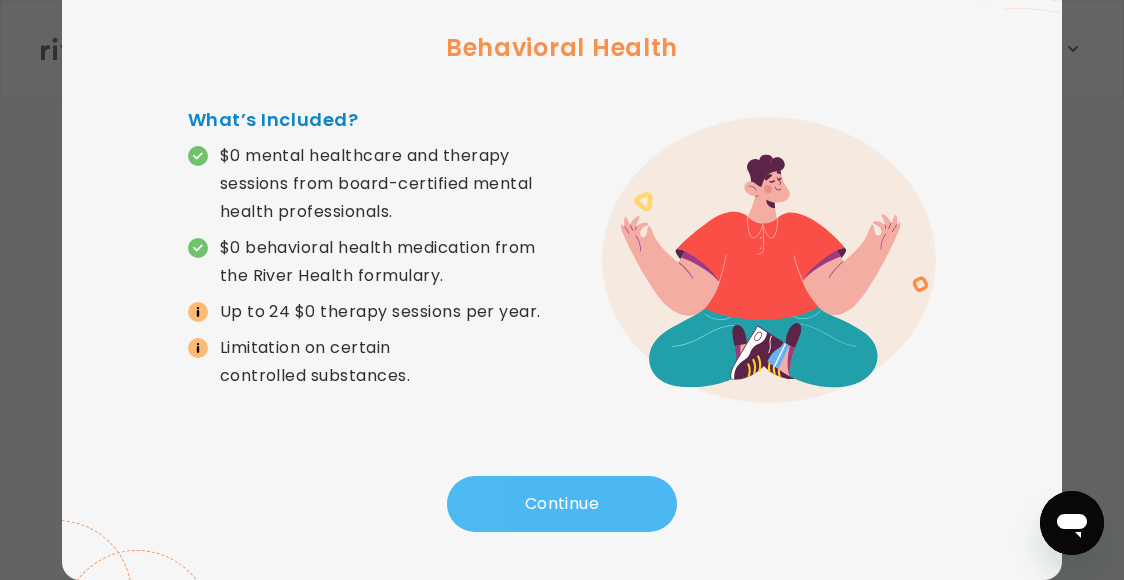 click on "Continue" at bounding box center [562, 504] 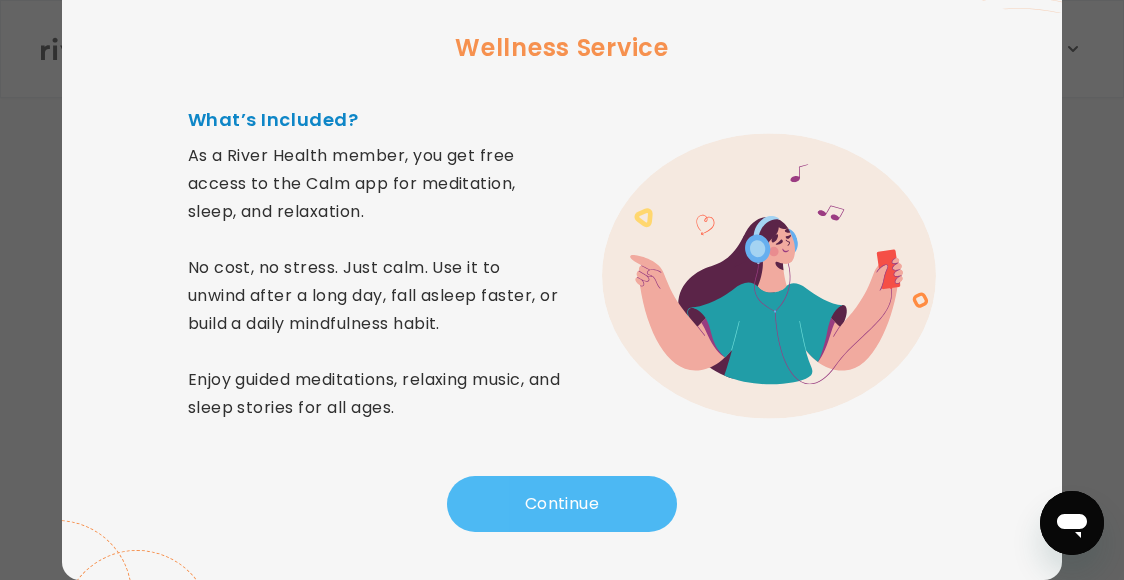 click on "Continue" at bounding box center [562, 504] 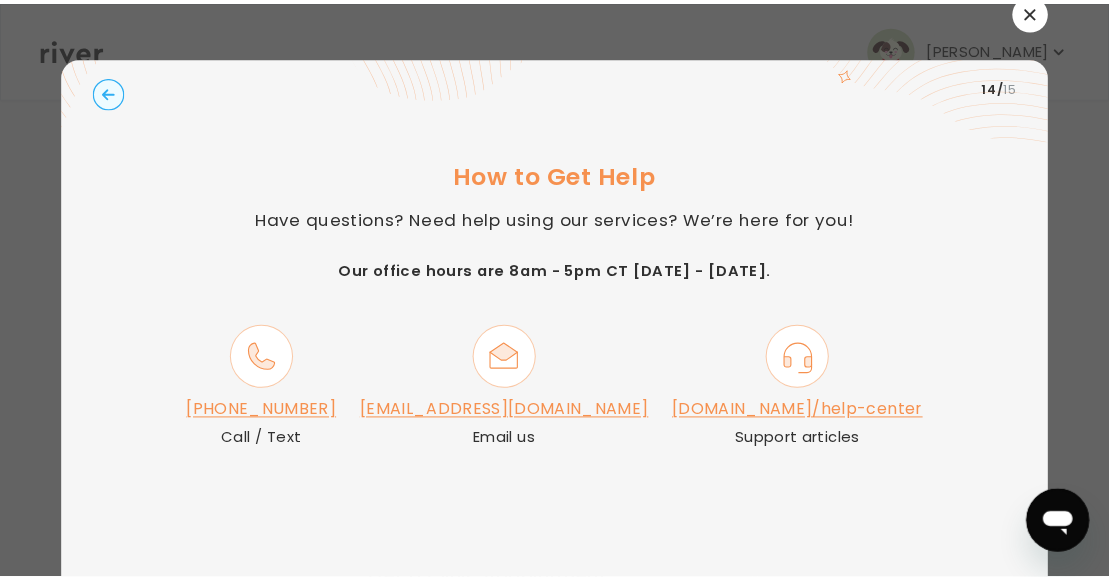 scroll, scrollTop: 0, scrollLeft: 0, axis: both 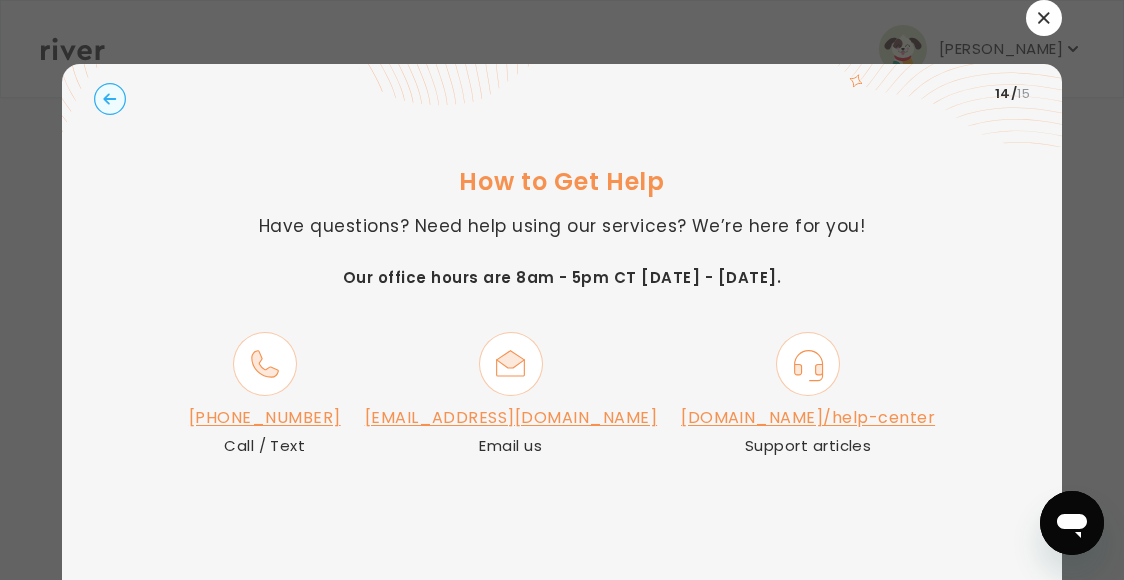 click 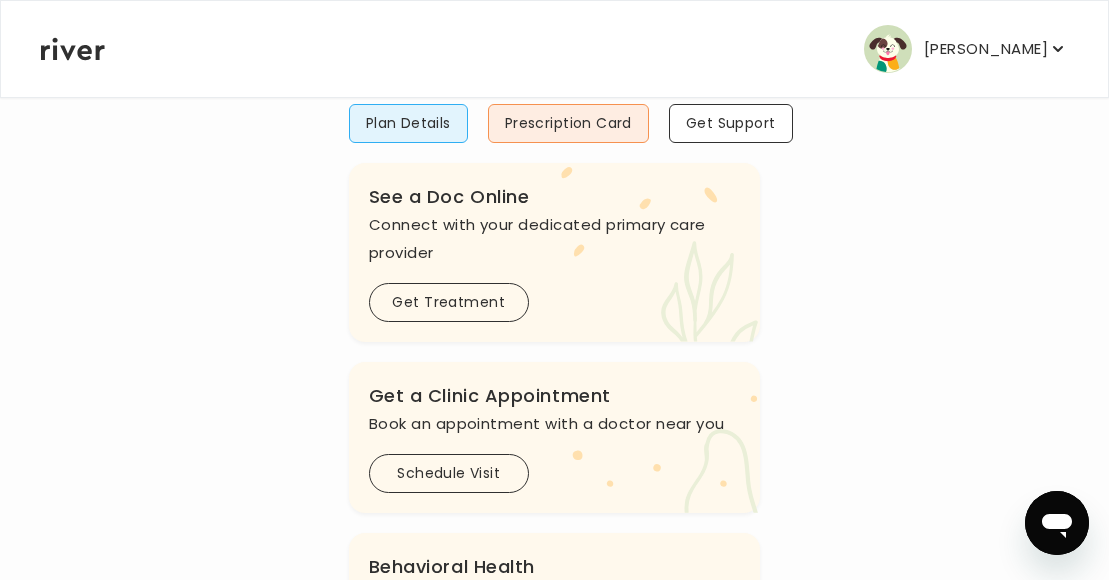 scroll, scrollTop: 200, scrollLeft: 0, axis: vertical 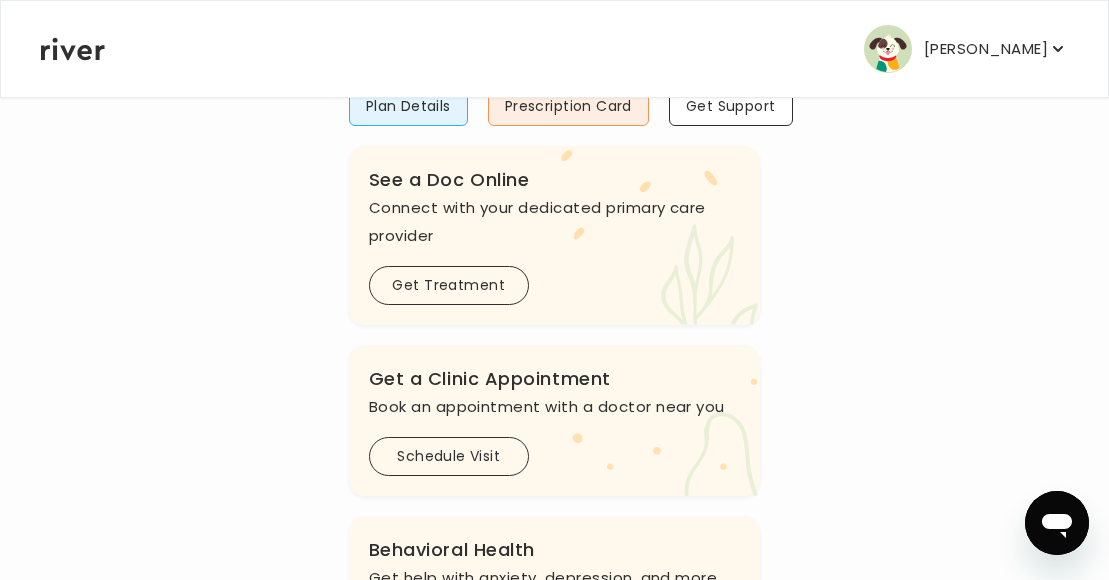 click on "Schedule Visit" at bounding box center [449, 456] 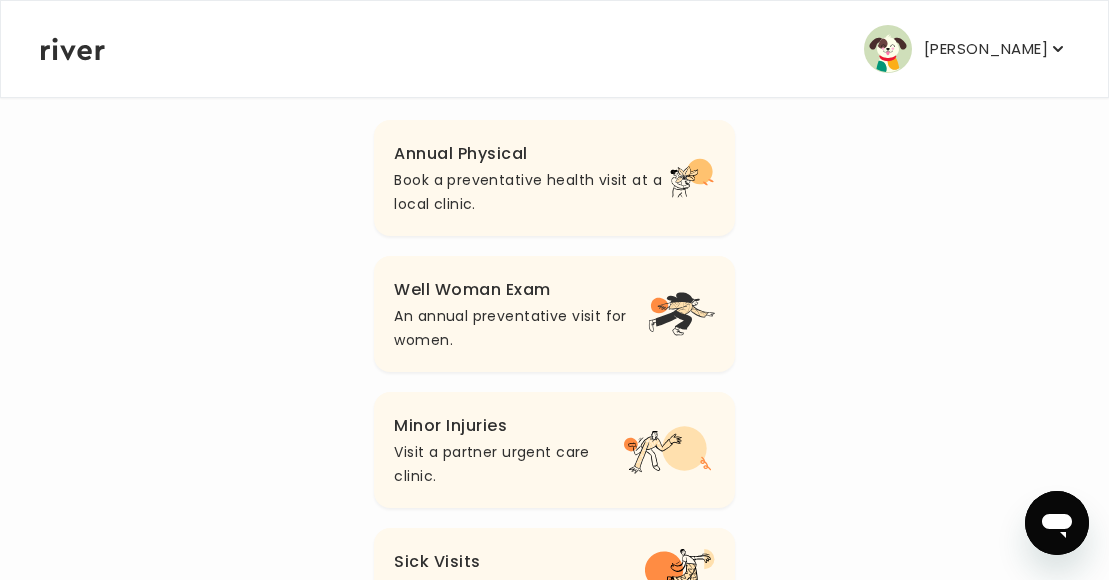 scroll, scrollTop: 300, scrollLeft: 0, axis: vertical 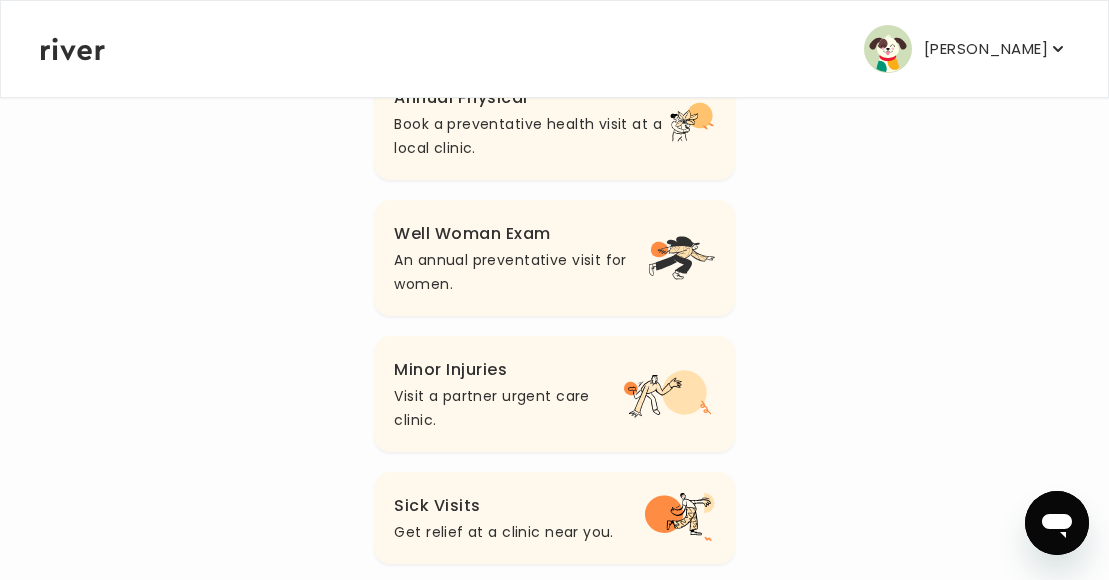 click on "Well Woman Exam" at bounding box center (520, 234) 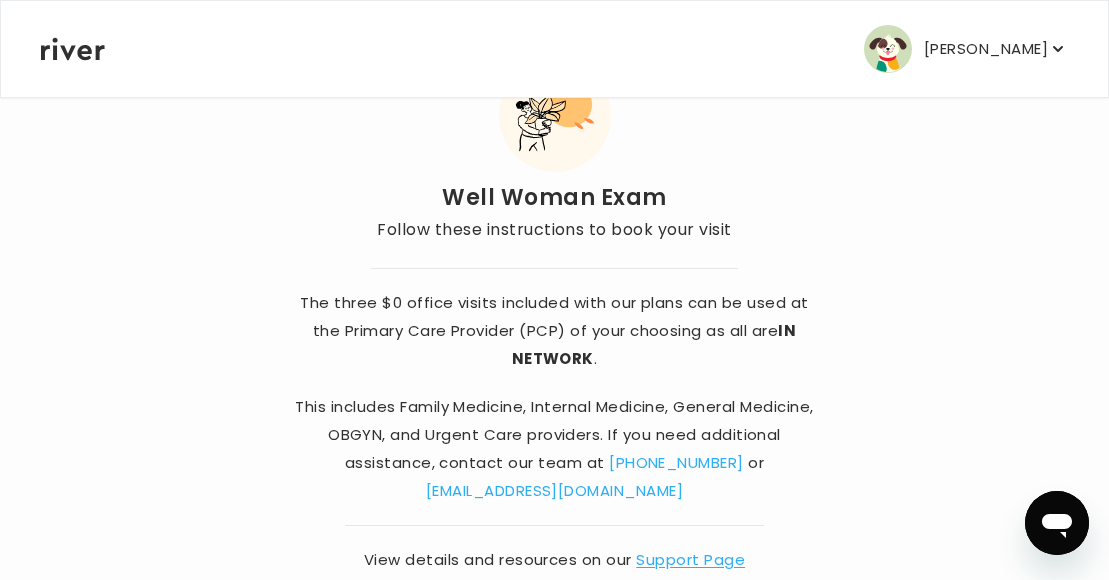 scroll, scrollTop: 150, scrollLeft: 0, axis: vertical 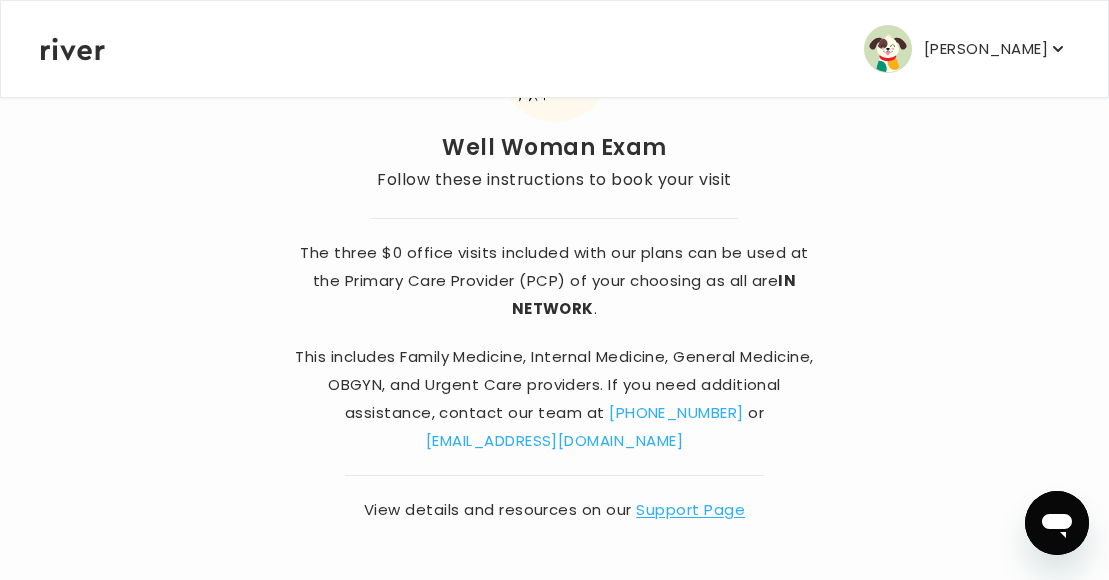 click on "View details and resources on our   Support Page" at bounding box center [554, 510] 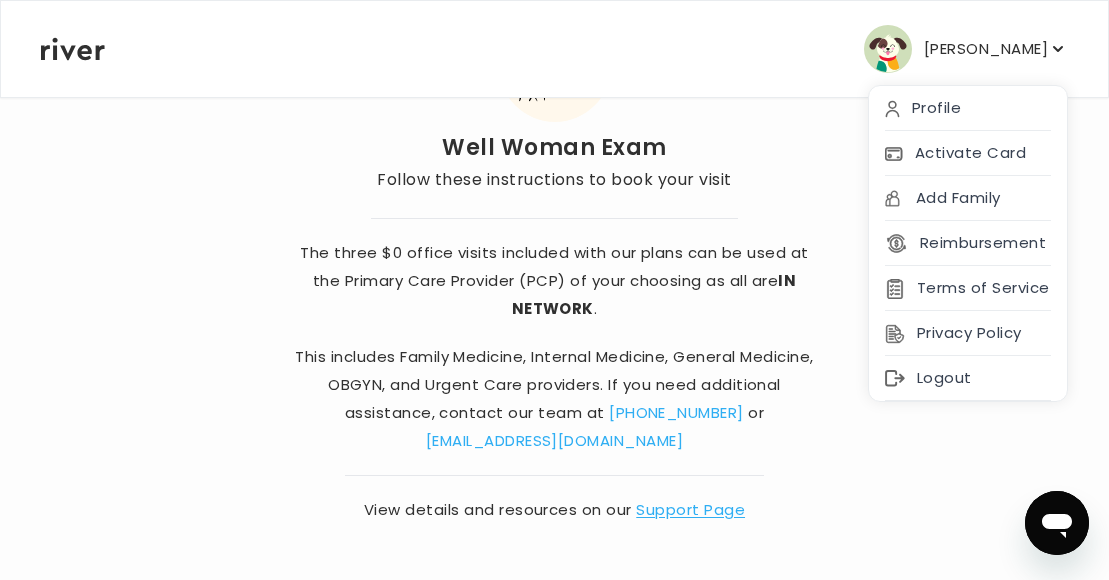 drag, startPoint x: 931, startPoint y: 385, endPoint x: 921, endPoint y: 366, distance: 21.470911 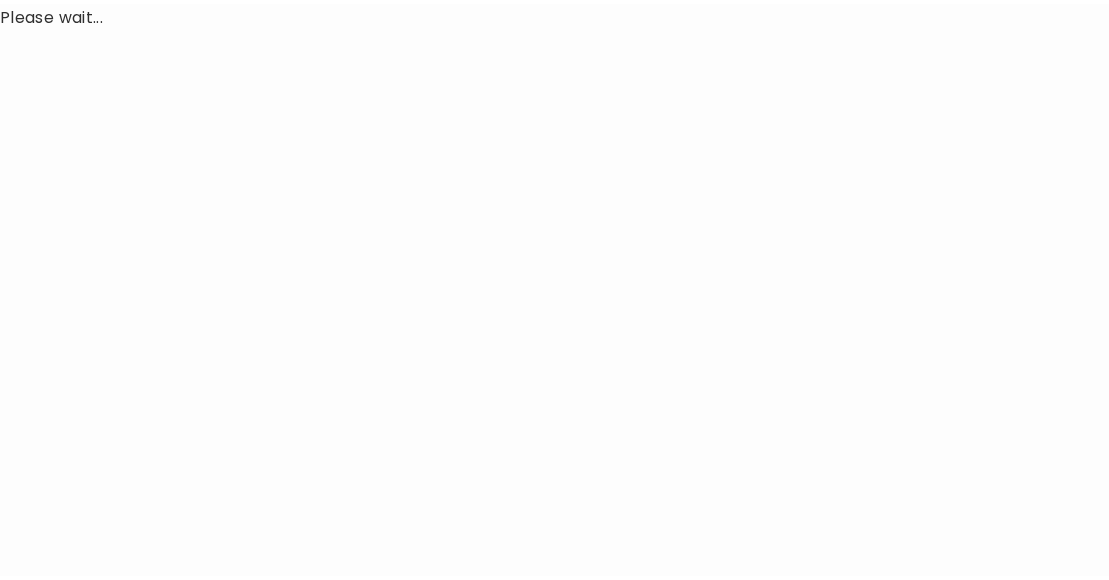 scroll, scrollTop: 0, scrollLeft: 0, axis: both 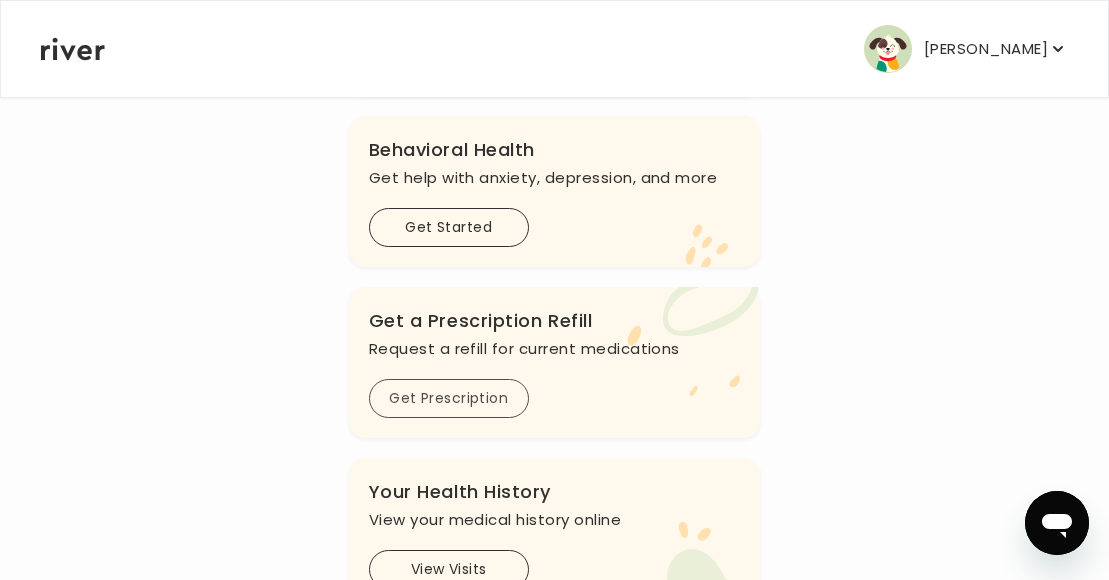 click on "Get Prescription" at bounding box center (449, 398) 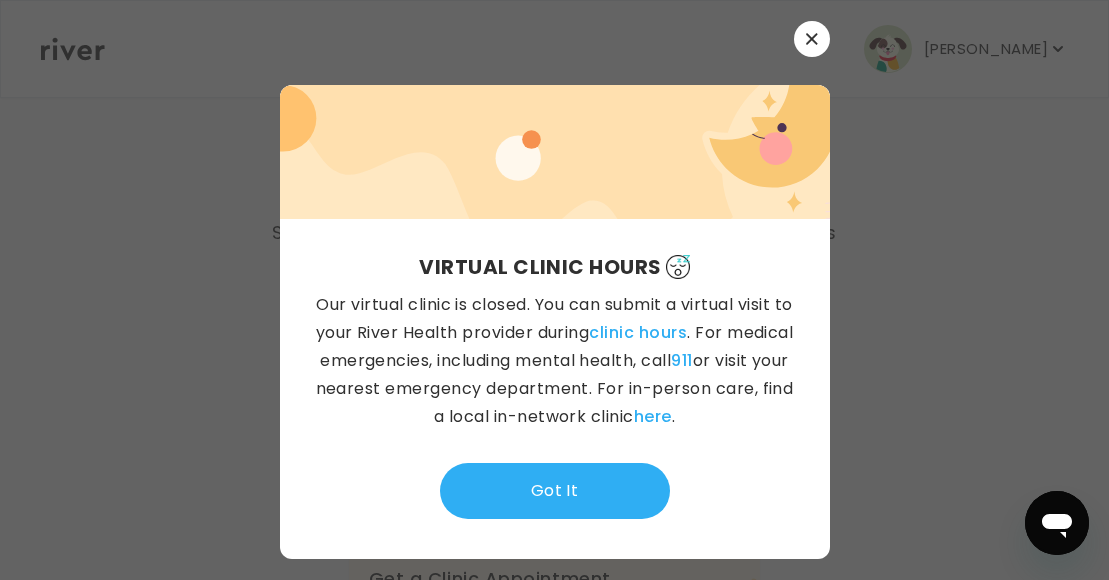 scroll, scrollTop: 0, scrollLeft: 0, axis: both 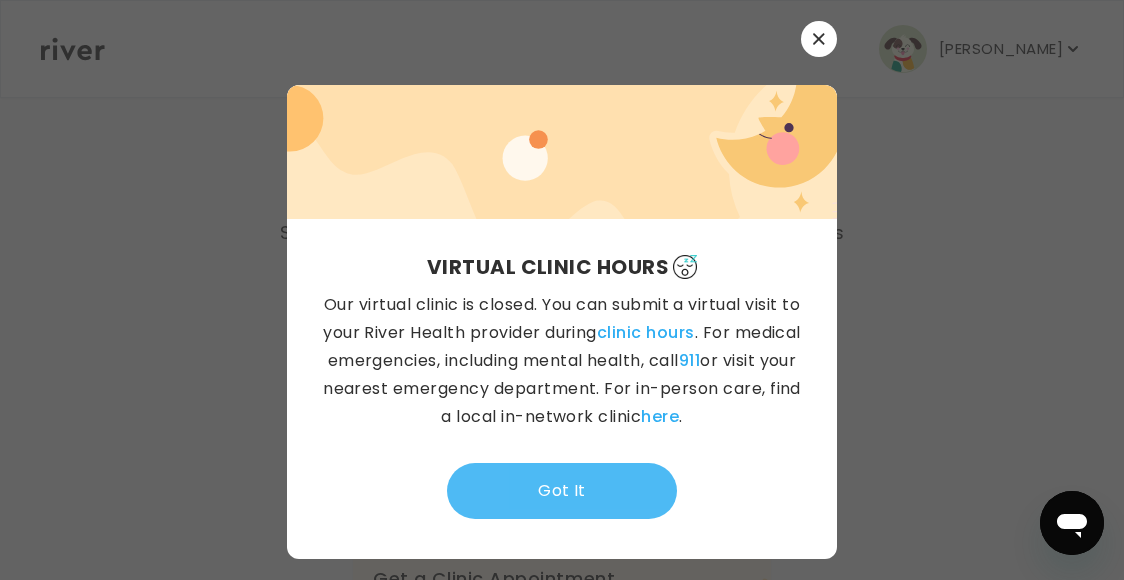 click on "Got It" at bounding box center [562, 491] 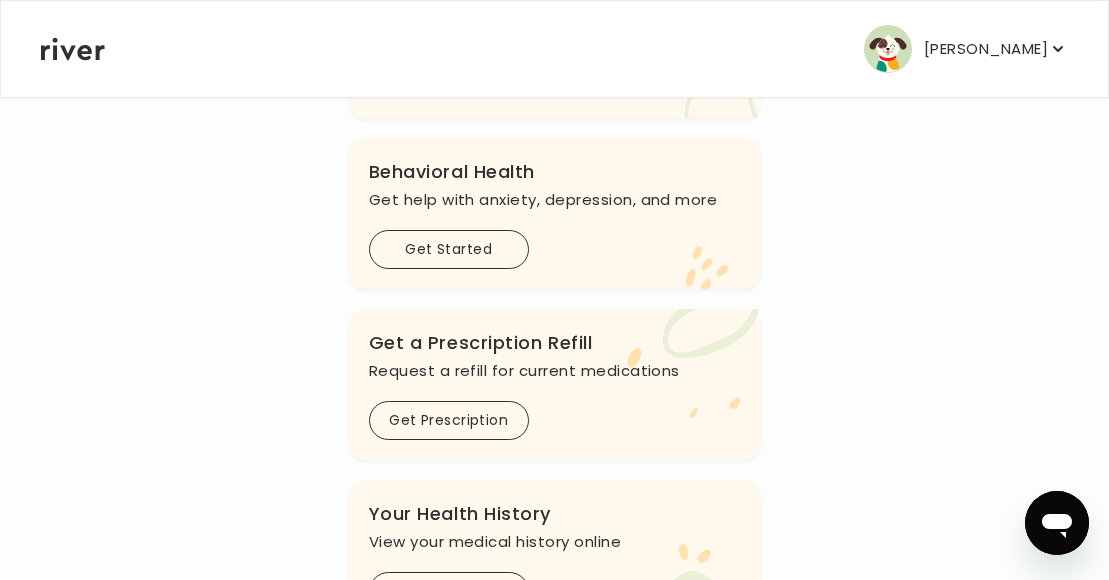 scroll, scrollTop: 285, scrollLeft: 0, axis: vertical 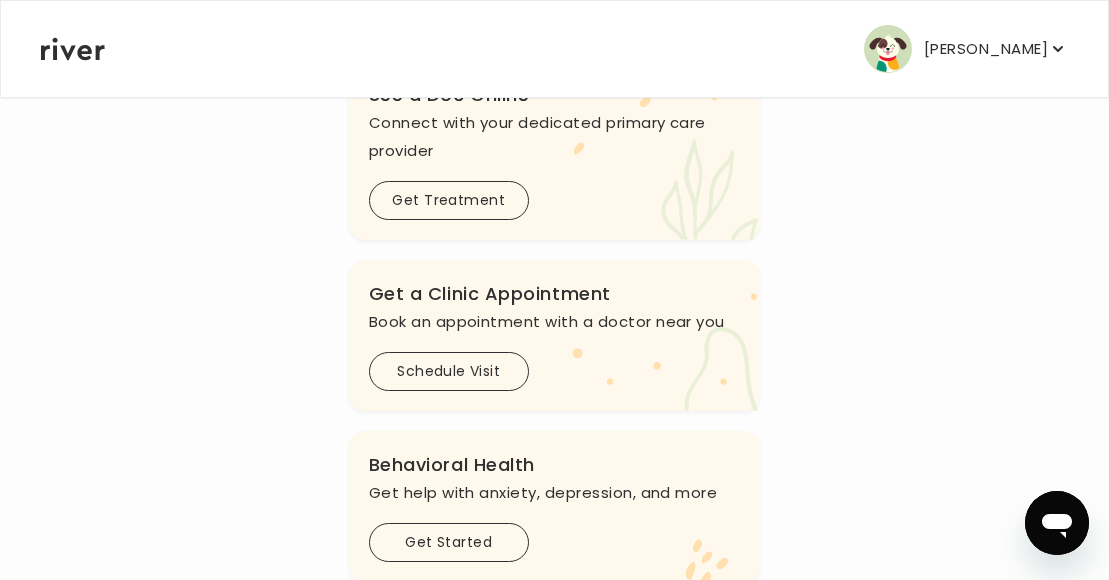 click on "Schedule Visit" at bounding box center (449, 371) 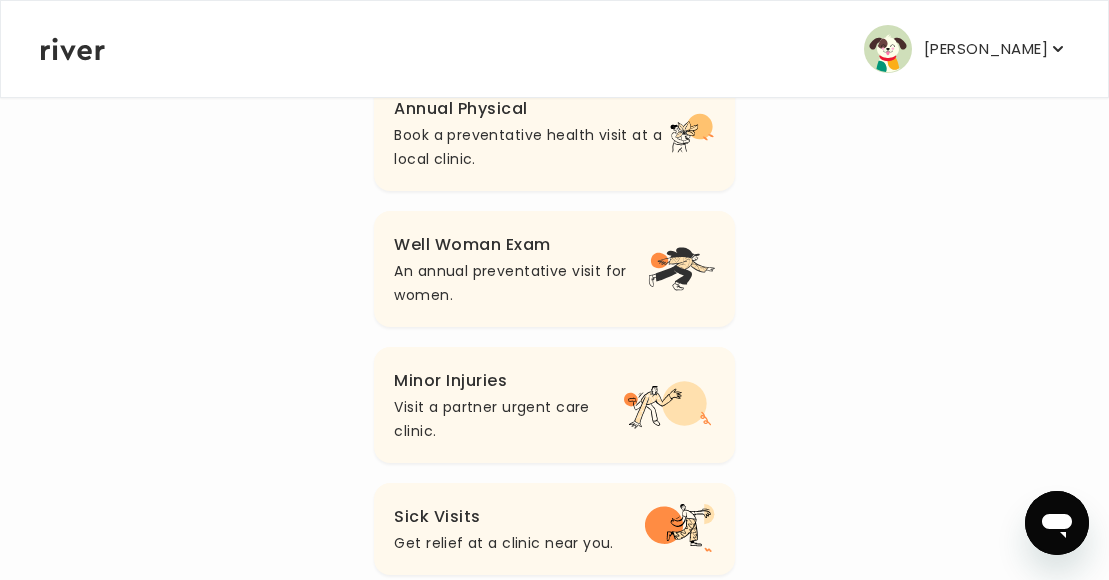 scroll, scrollTop: 240, scrollLeft: 0, axis: vertical 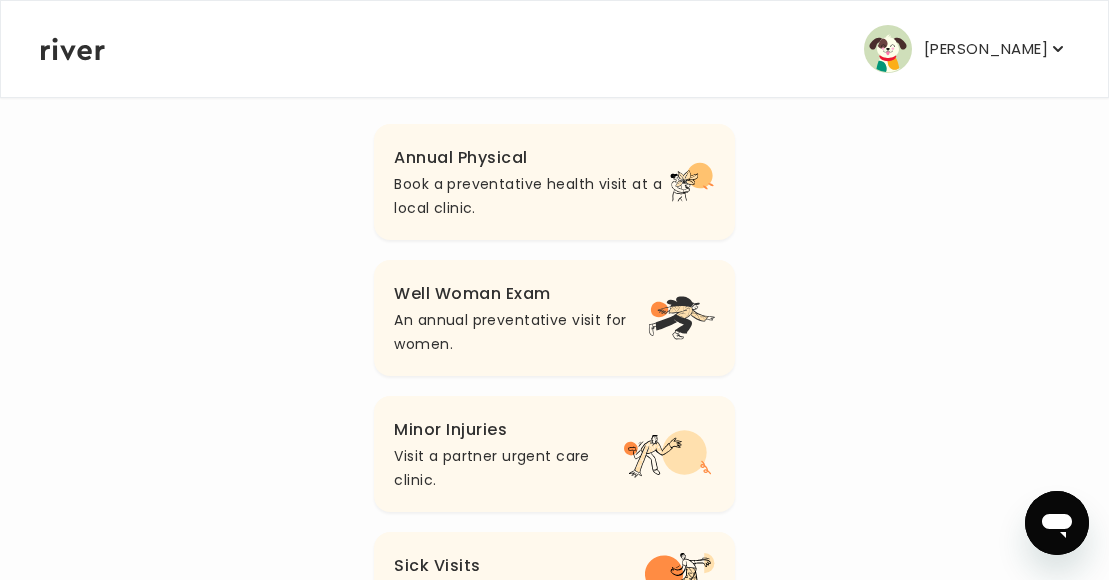 click on "Well Woman Exam" at bounding box center (520, 294) 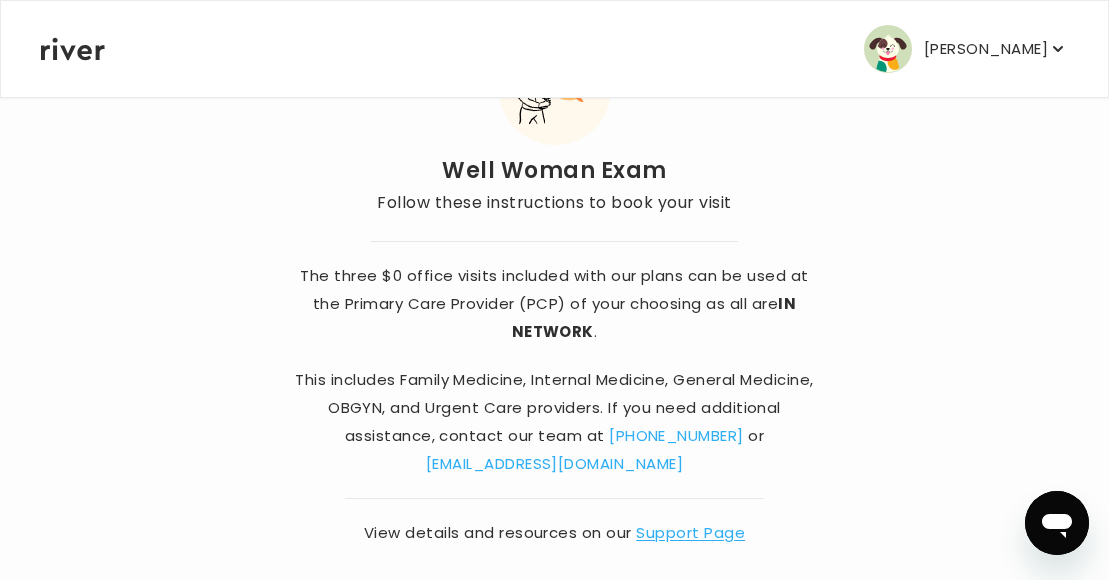 scroll, scrollTop: 150, scrollLeft: 0, axis: vertical 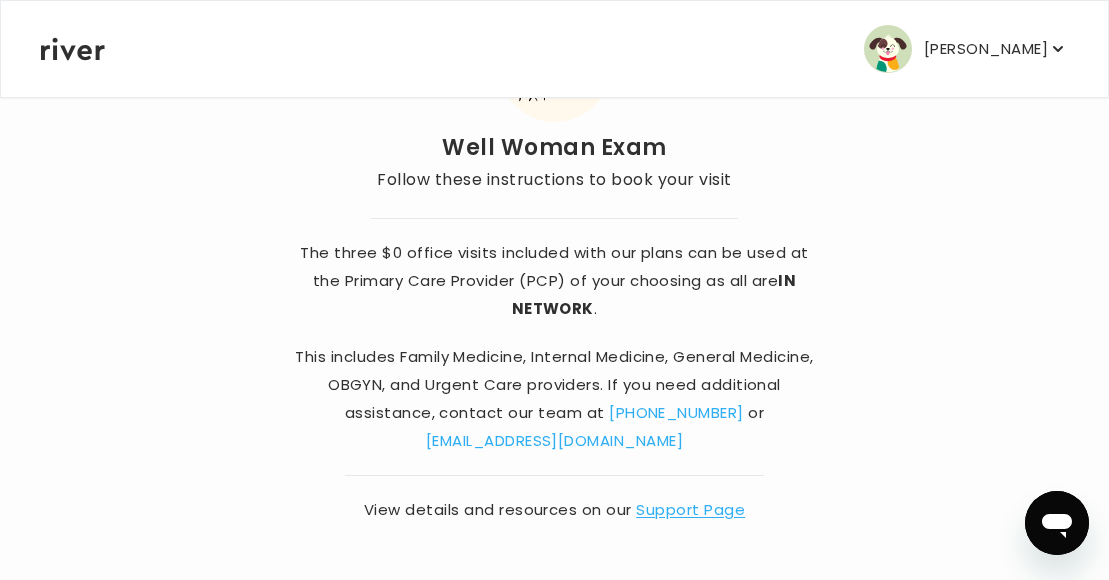 click on "team@helloriver.com" at bounding box center [554, 440] 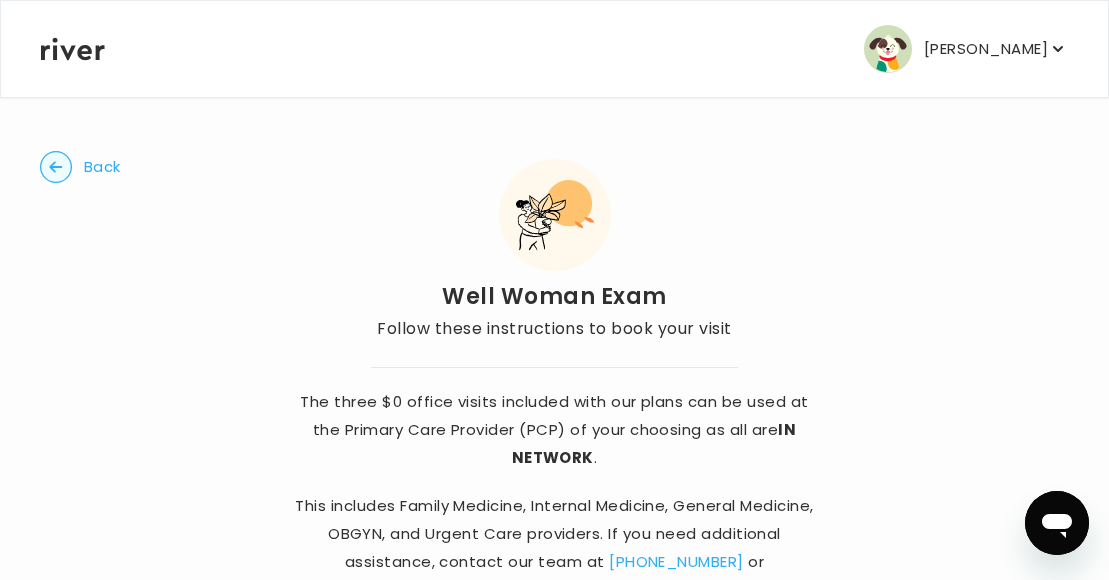 scroll, scrollTop: 0, scrollLeft: 0, axis: both 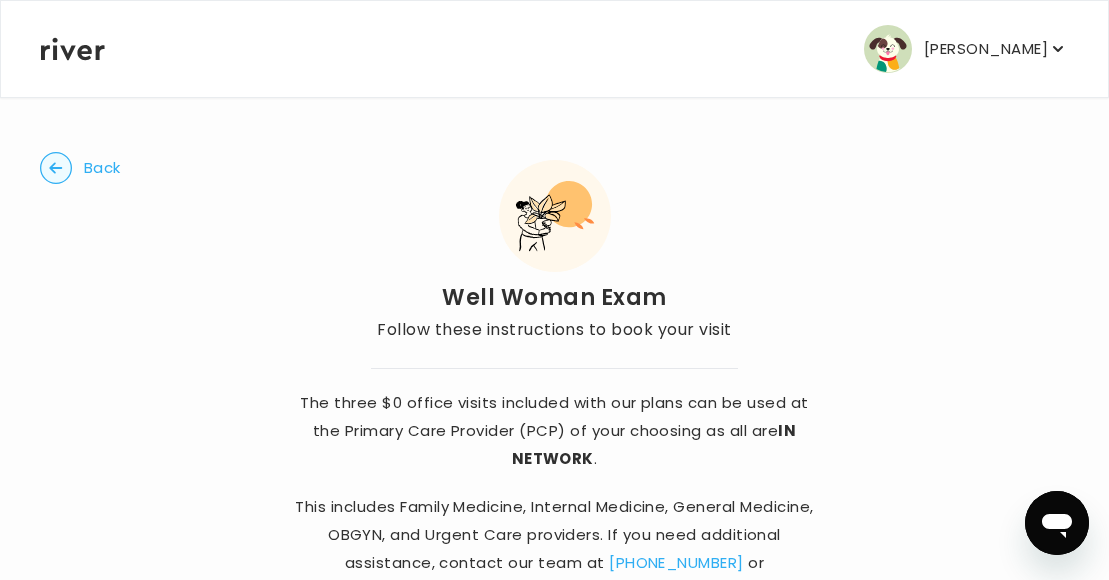 click 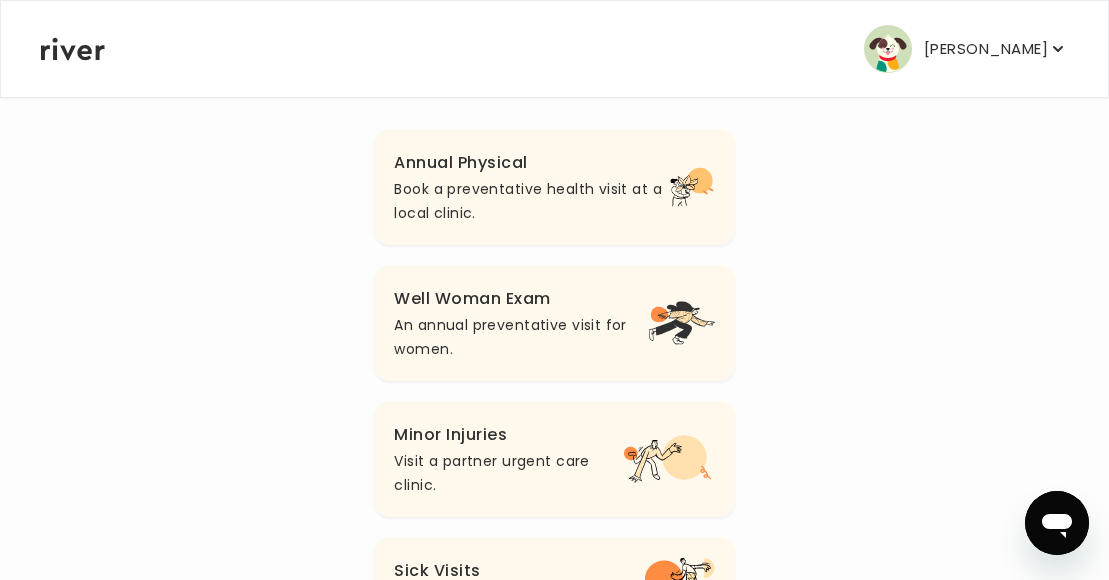 scroll, scrollTop: 0, scrollLeft: 0, axis: both 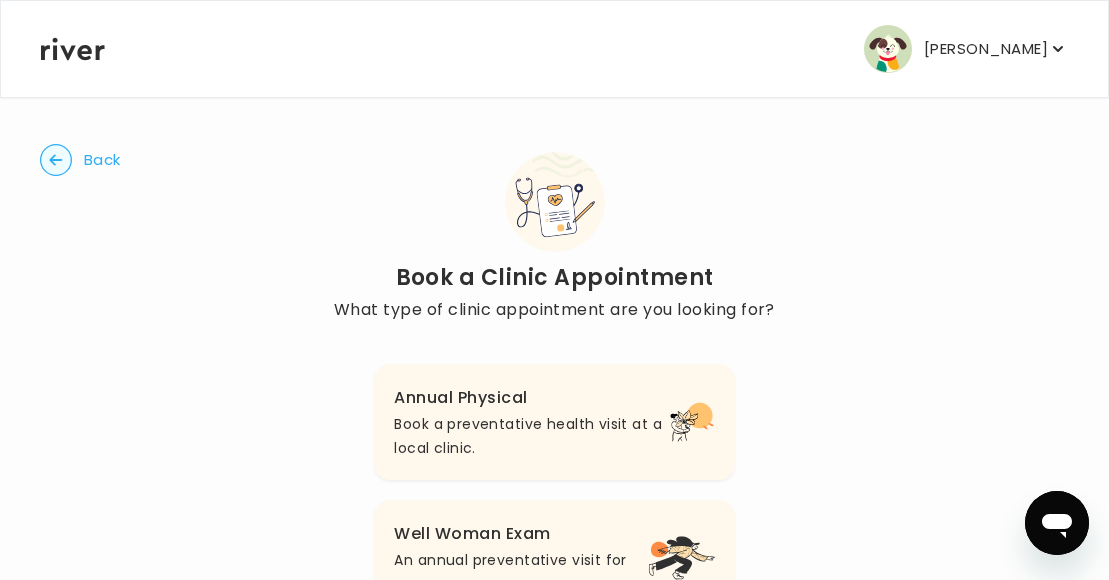 click 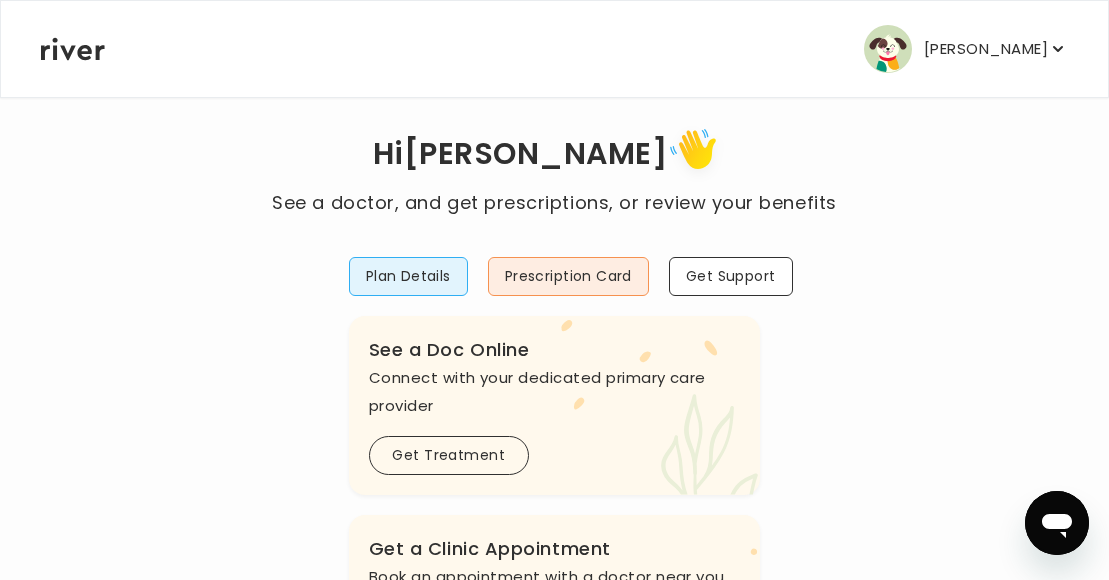 scroll, scrollTop: 0, scrollLeft: 0, axis: both 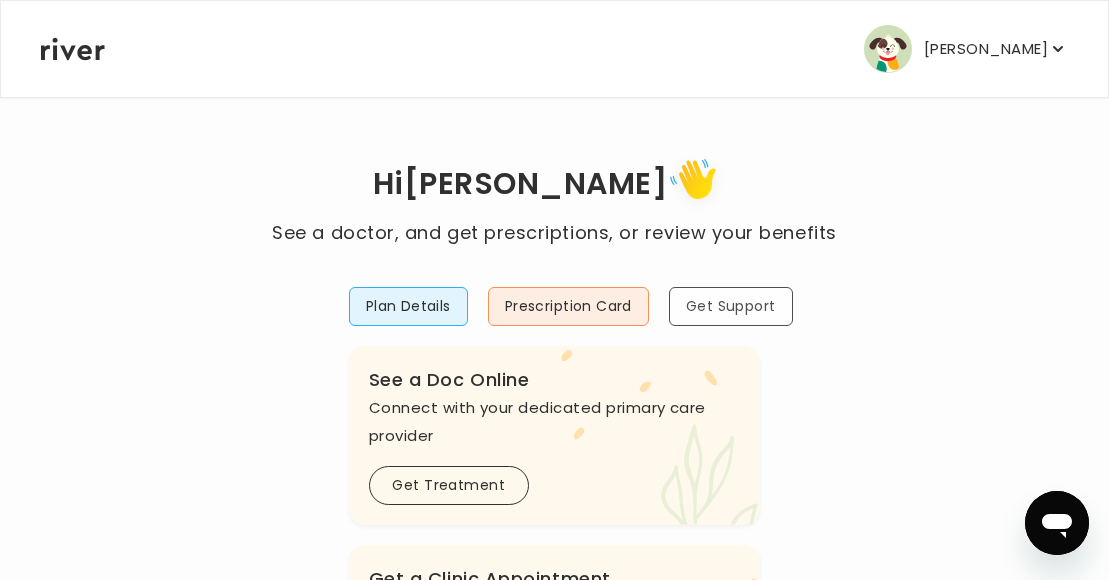 click on "Get Support" at bounding box center [731, 306] 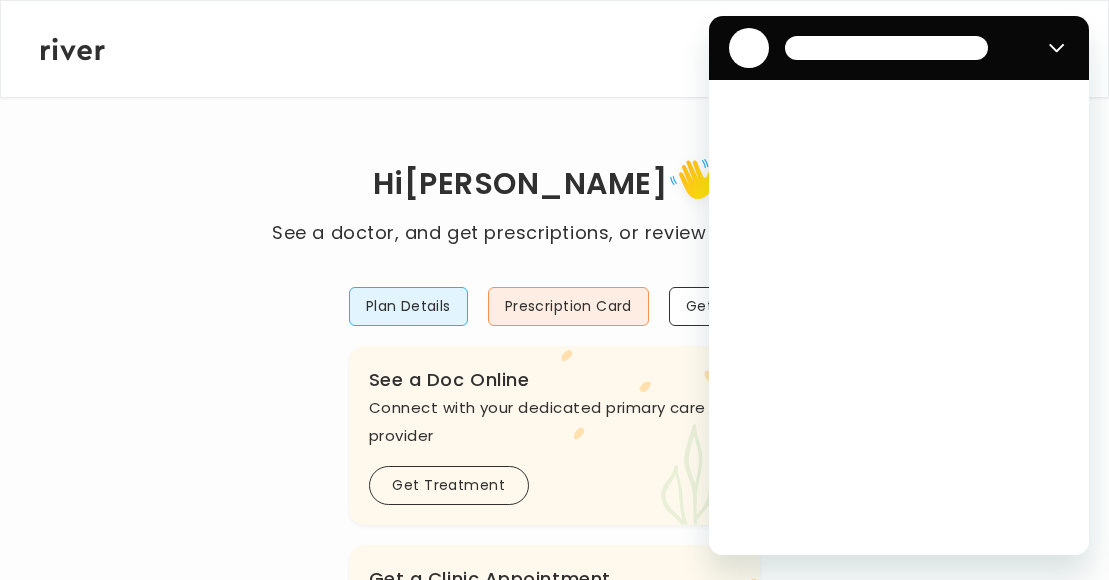 scroll, scrollTop: 0, scrollLeft: 0, axis: both 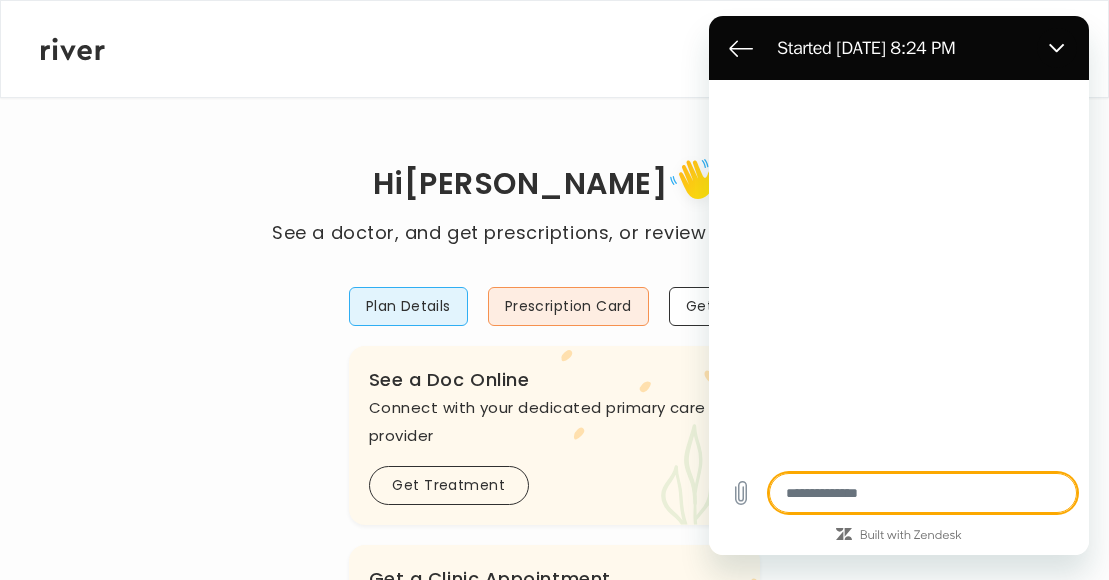 type on "*" 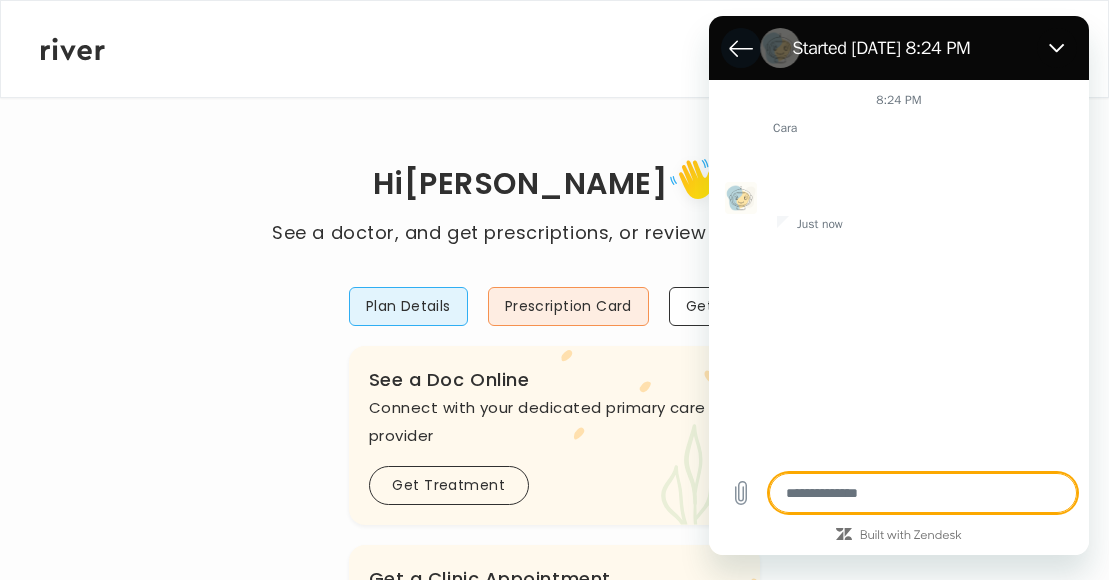 click 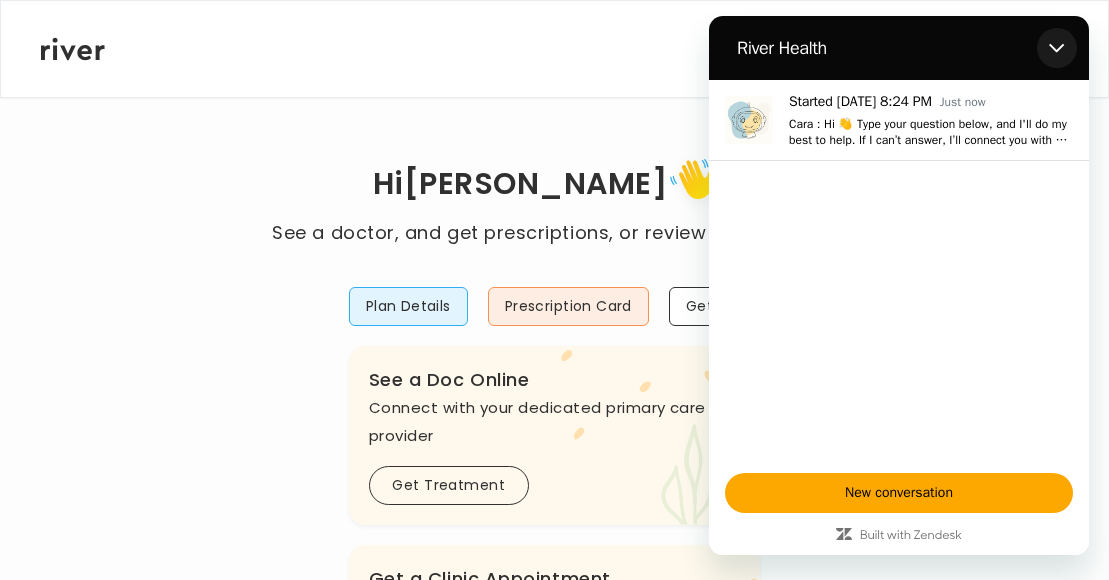 click 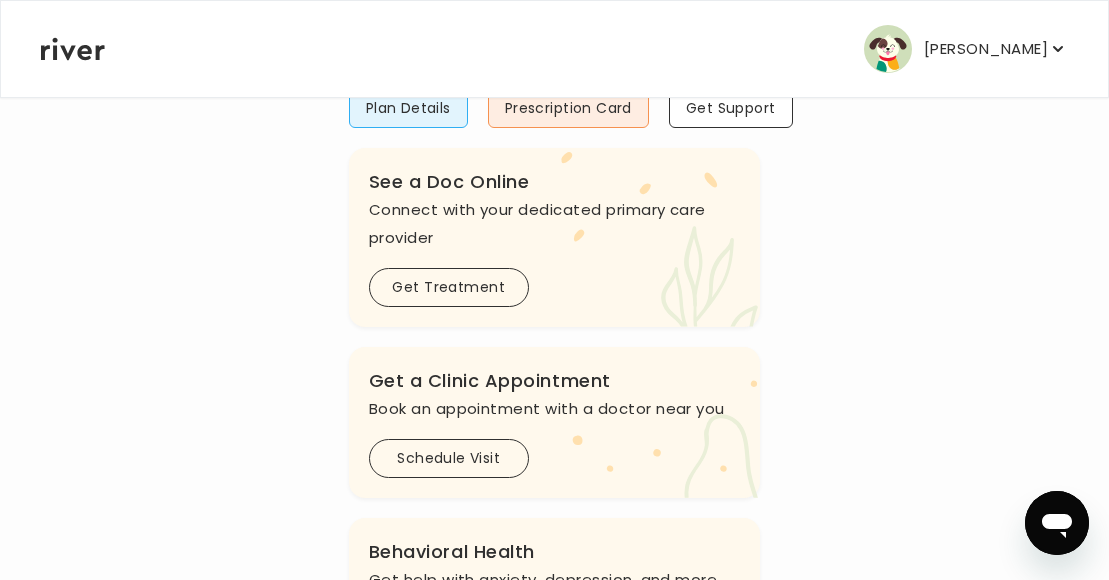 scroll, scrollTop: 200, scrollLeft: 0, axis: vertical 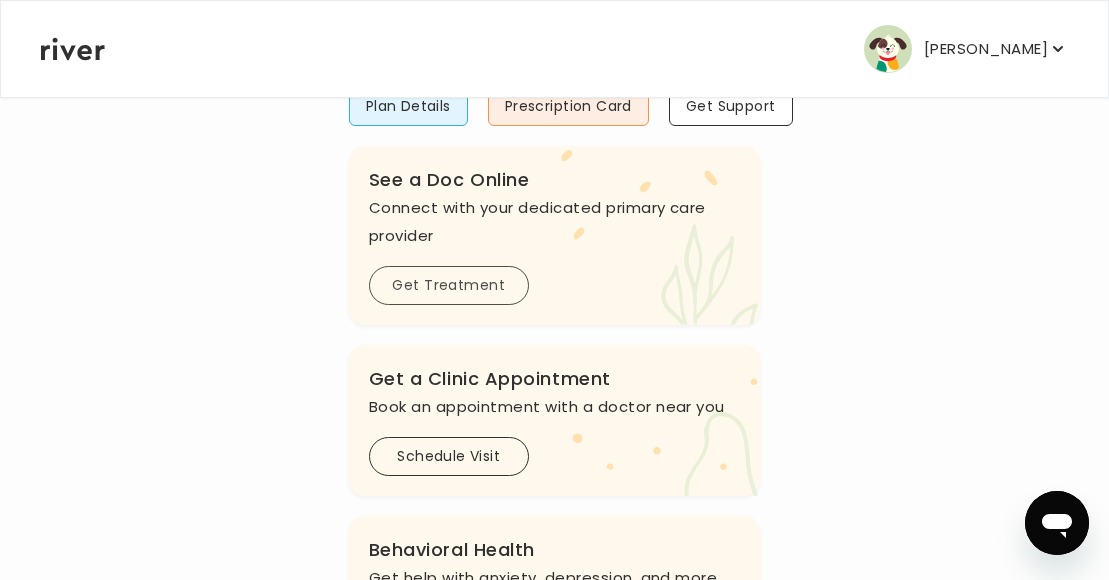 click on "Get Treatment" at bounding box center (449, 285) 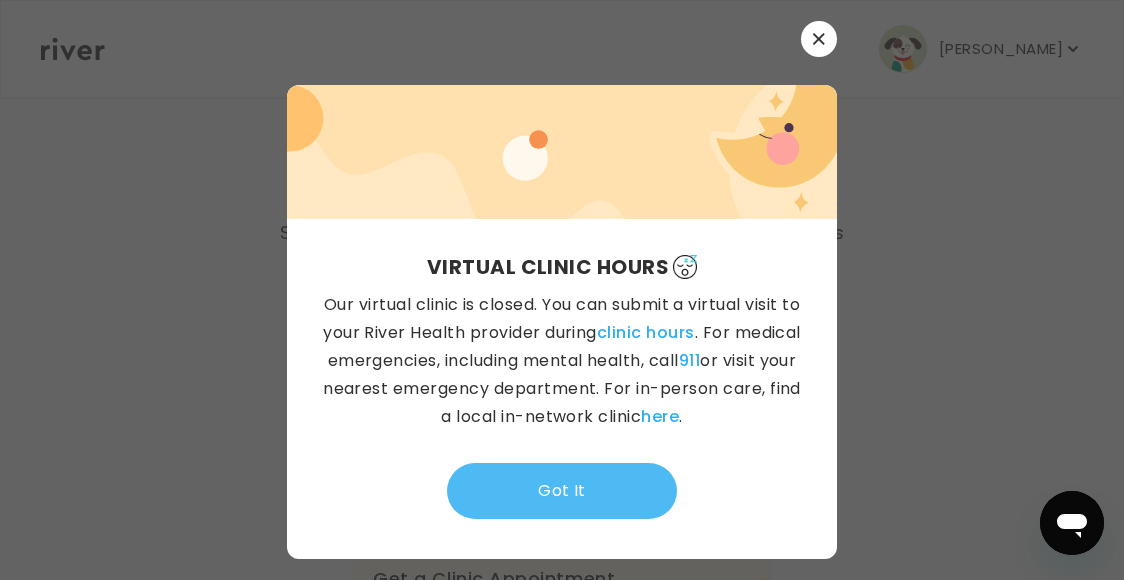 click on "Got It" at bounding box center [562, 491] 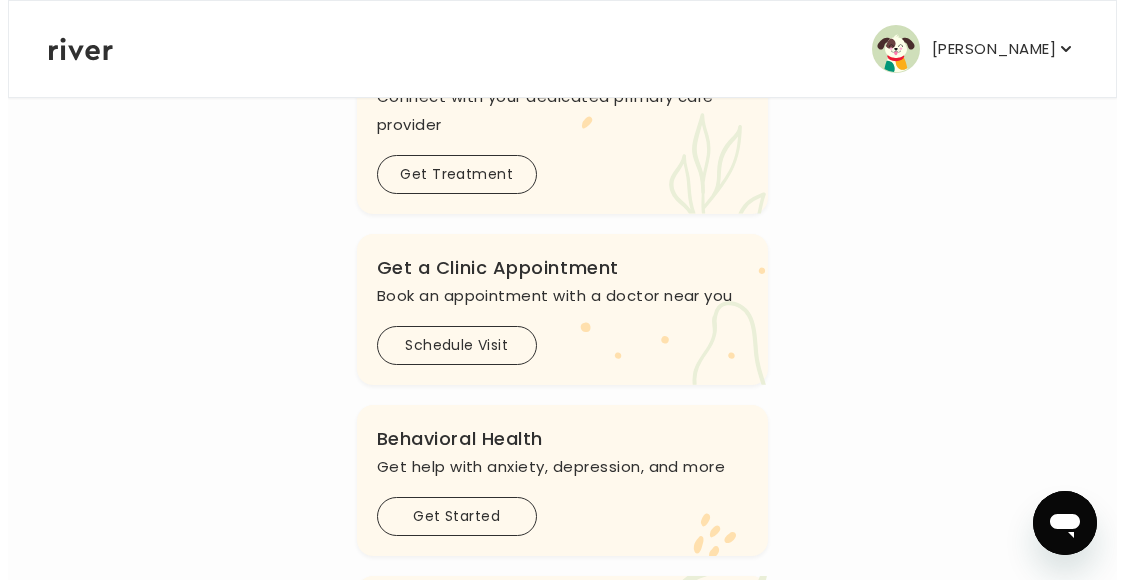 scroll, scrollTop: 0, scrollLeft: 0, axis: both 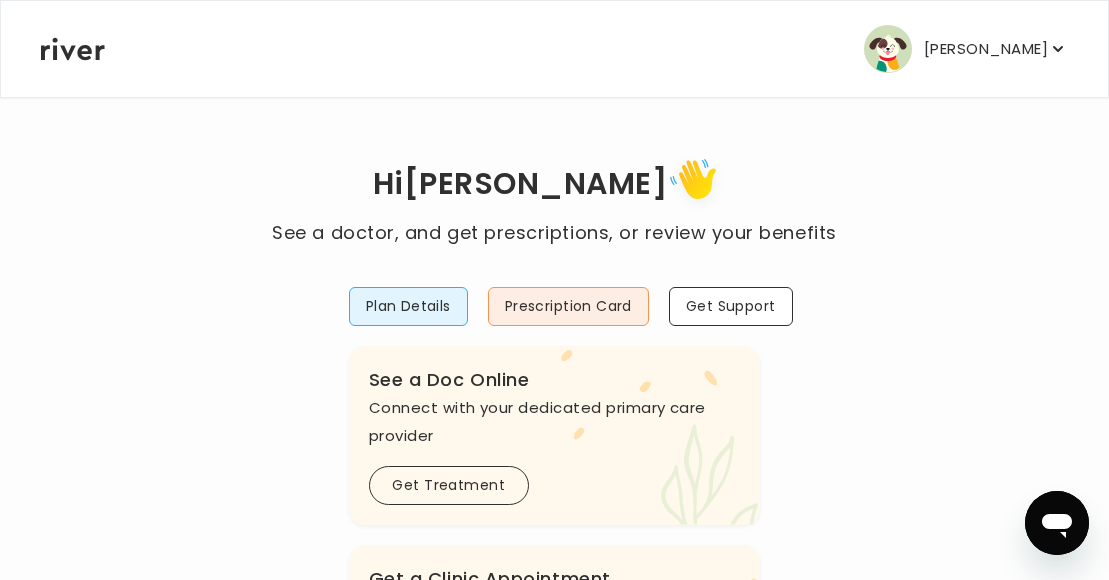 click 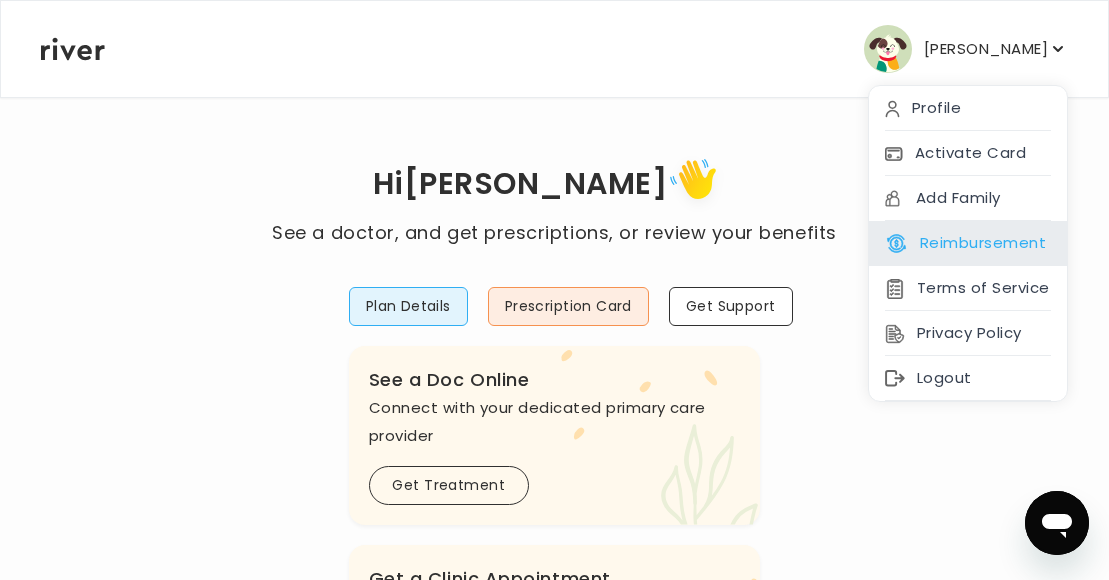 click on "Reimbursement" at bounding box center (965, 243) 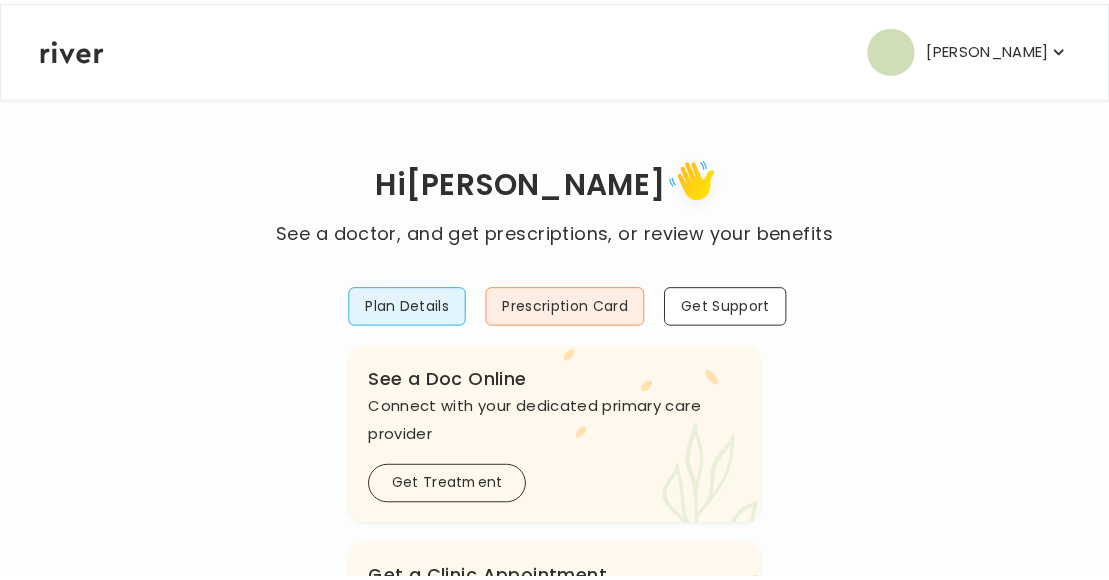 scroll, scrollTop: 0, scrollLeft: 0, axis: both 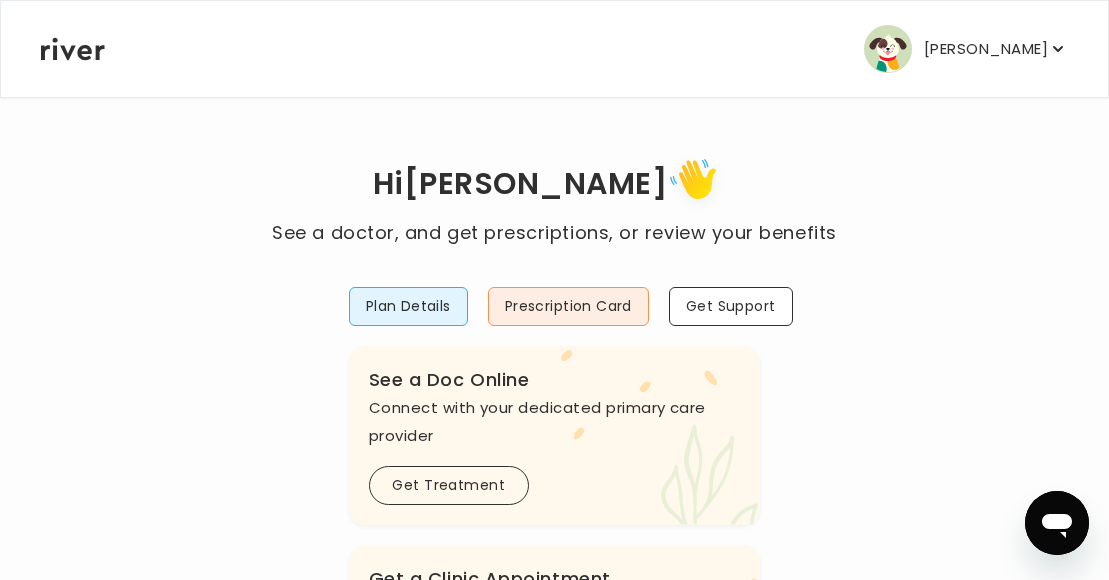 click 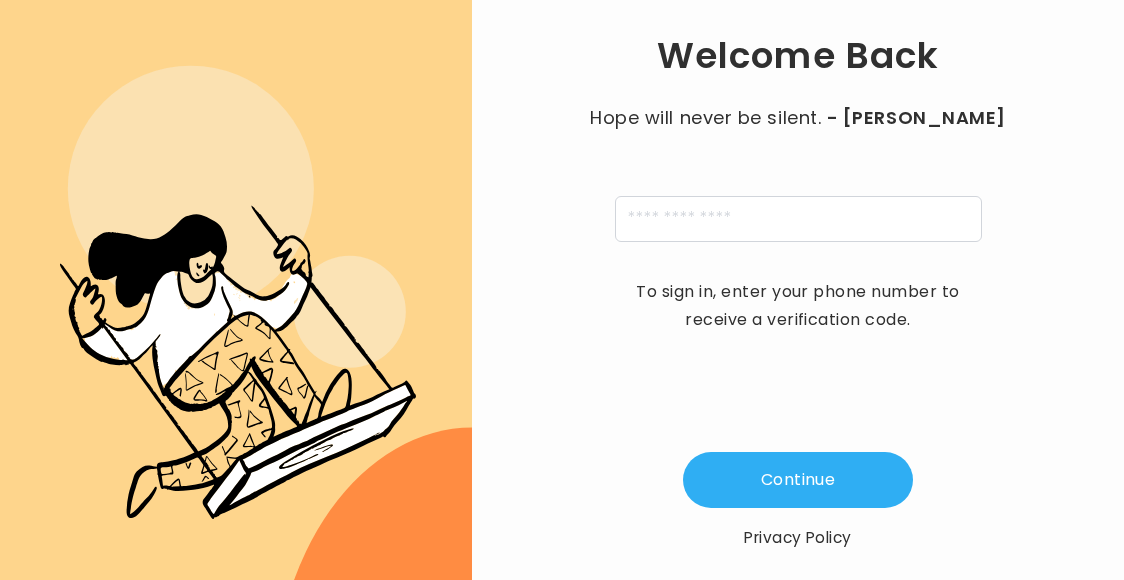 scroll, scrollTop: 0, scrollLeft: 0, axis: both 